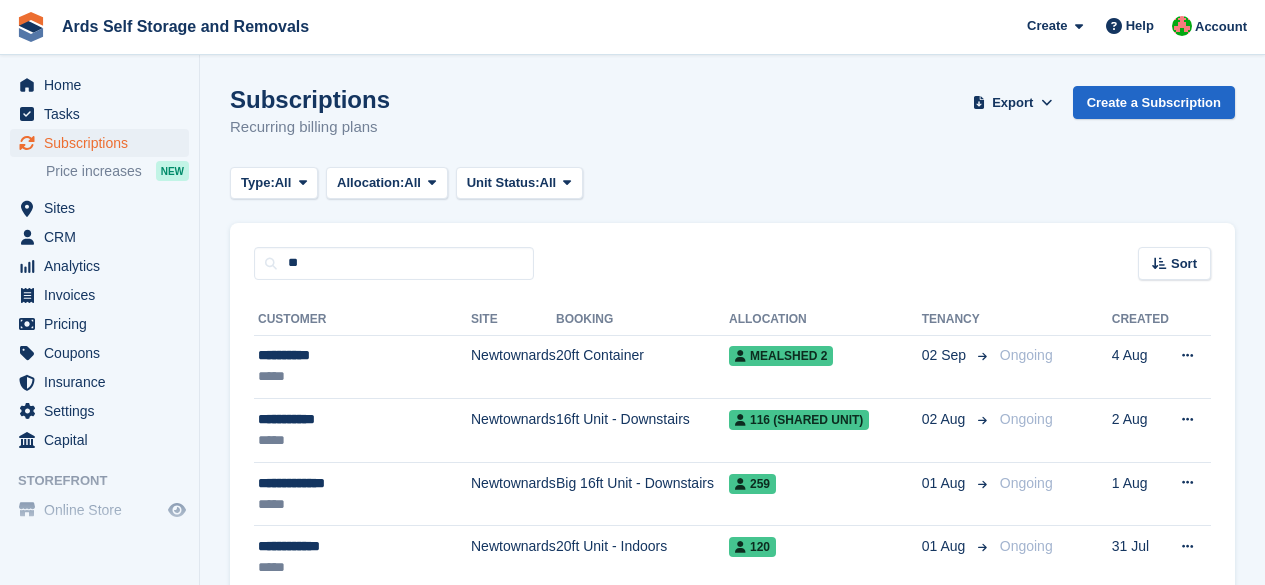 scroll, scrollTop: 0, scrollLeft: 0, axis: both 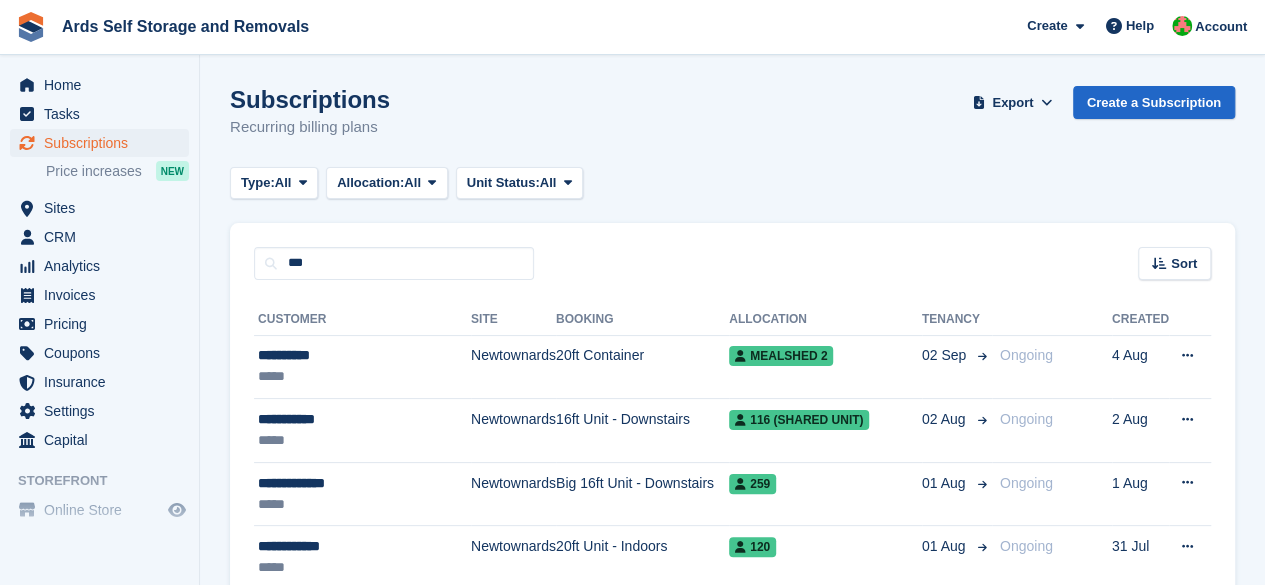 type on "***" 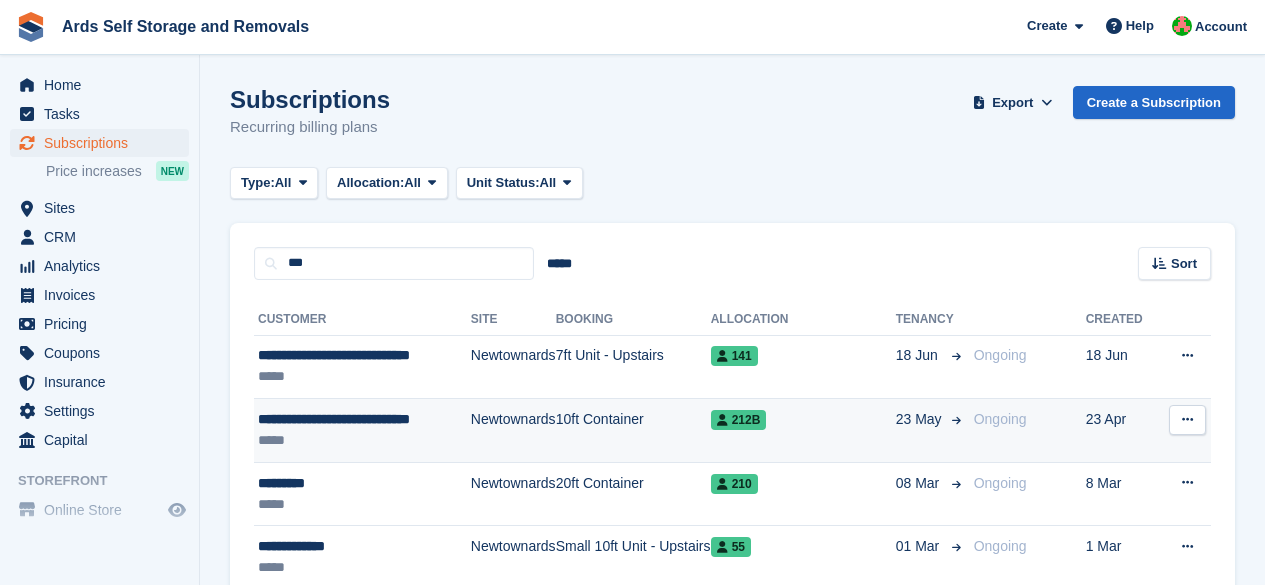 scroll, scrollTop: 0, scrollLeft: 0, axis: both 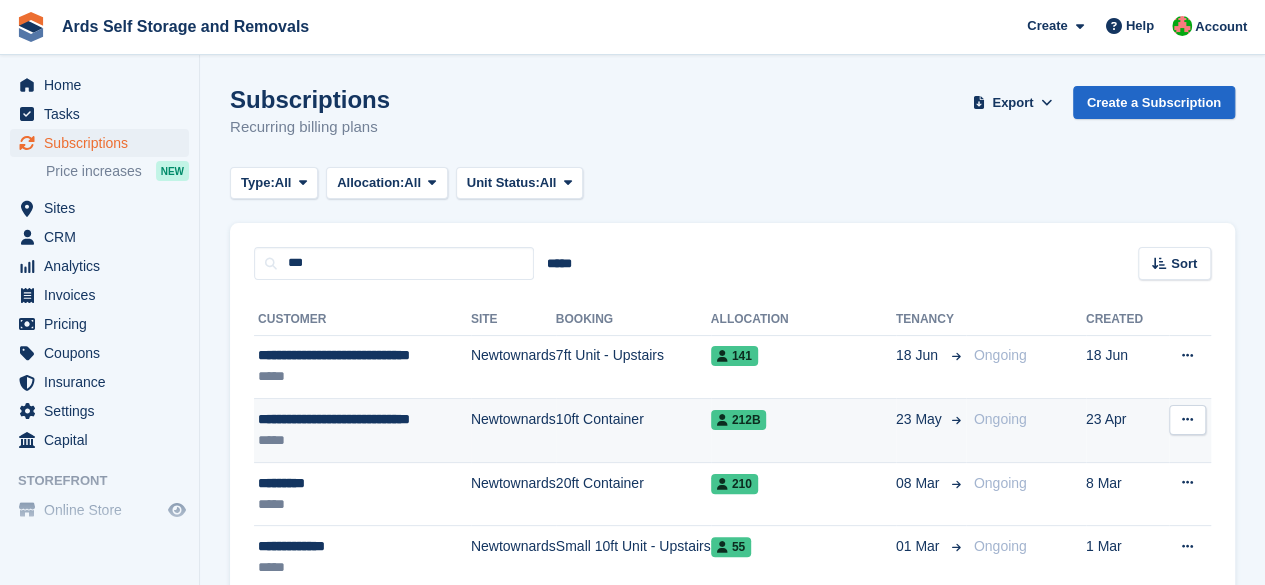 click on "*****" at bounding box center [364, 440] 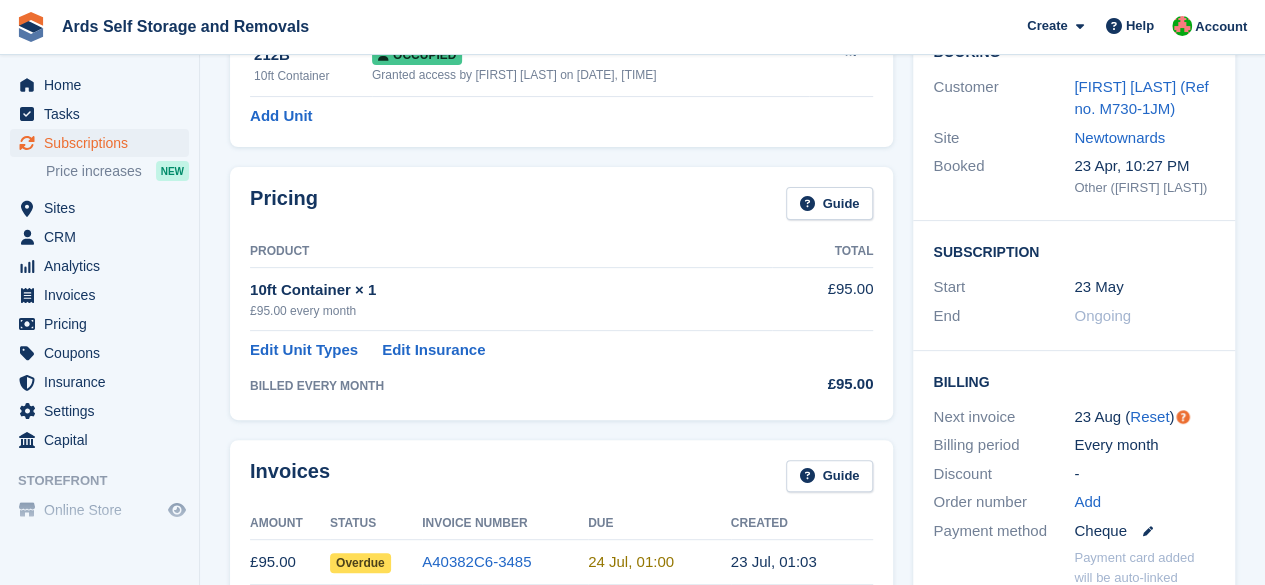 scroll, scrollTop: 400, scrollLeft: 0, axis: vertical 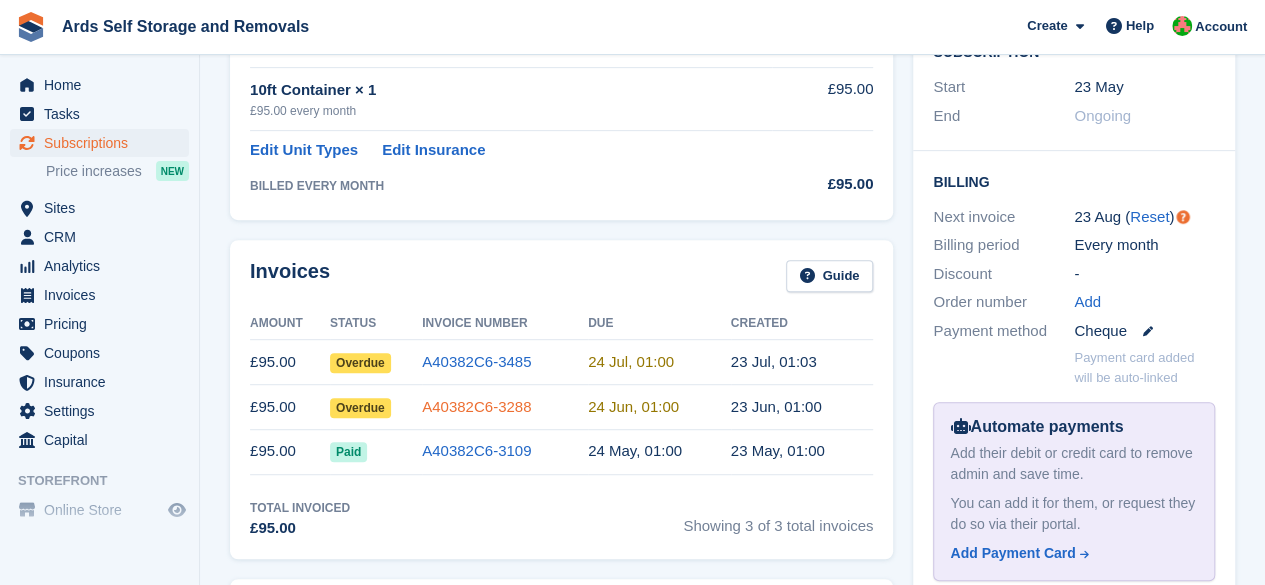 click on "A40382C6-3288" at bounding box center (476, 406) 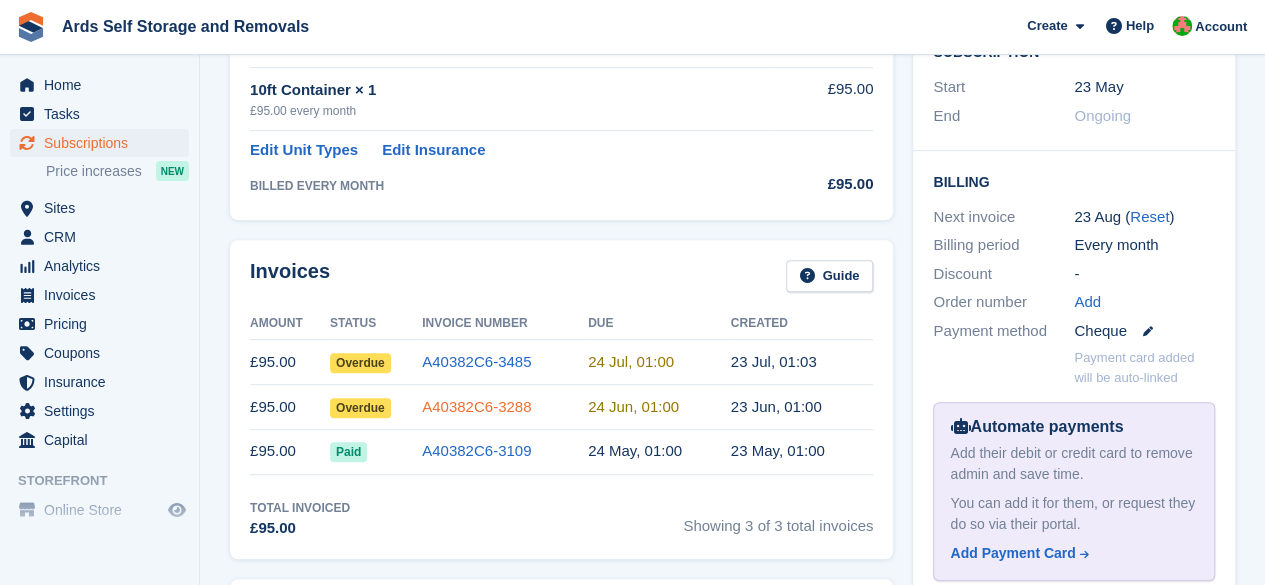 scroll, scrollTop: 0, scrollLeft: 0, axis: both 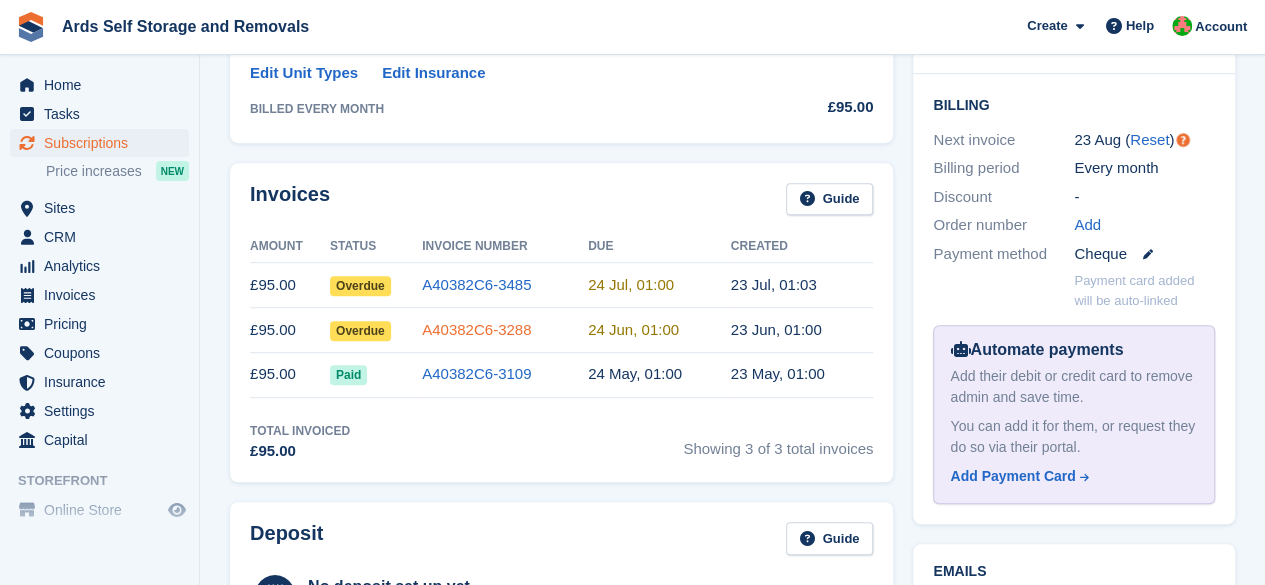 click on "A40382C6-3288" at bounding box center [476, 329] 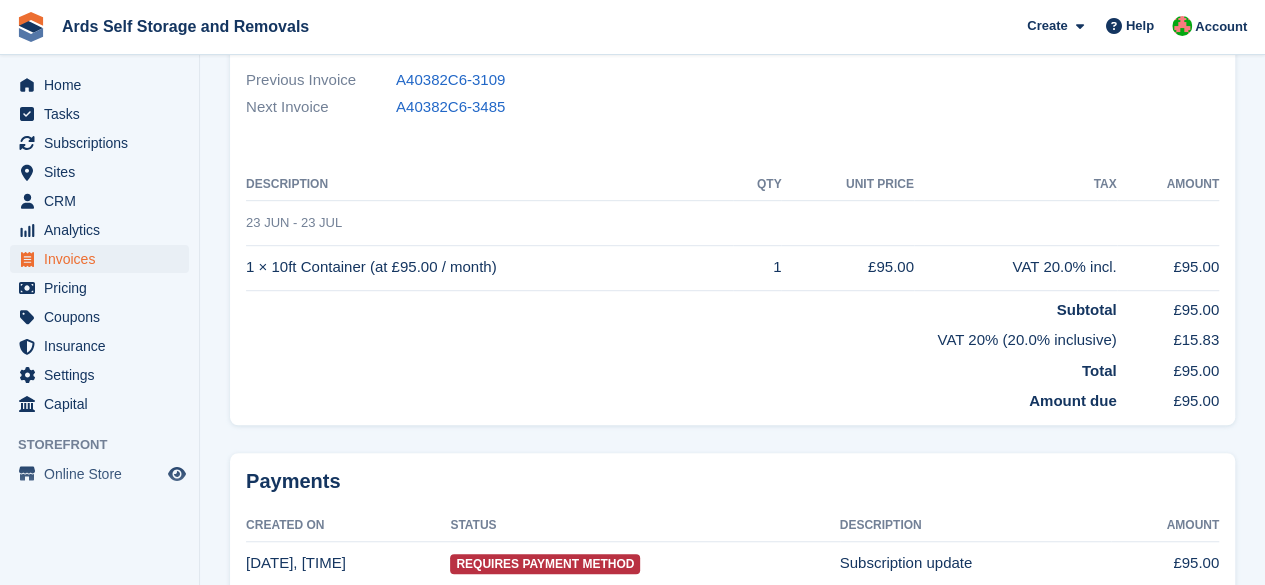 scroll, scrollTop: 0, scrollLeft: 0, axis: both 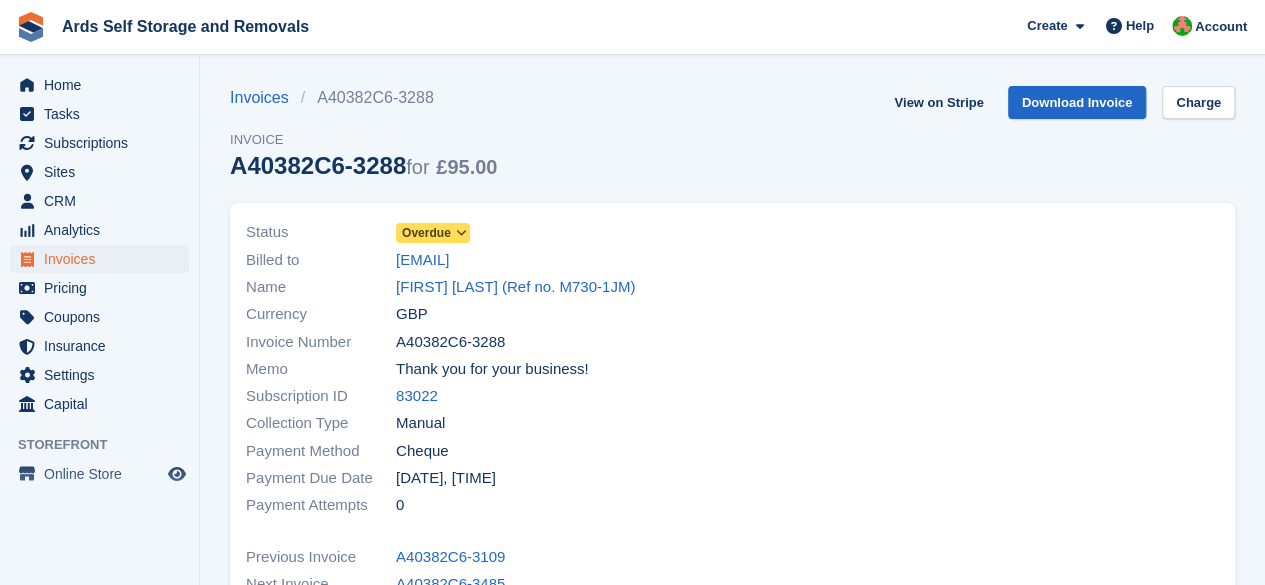 click on "Overdue" at bounding box center (433, 233) 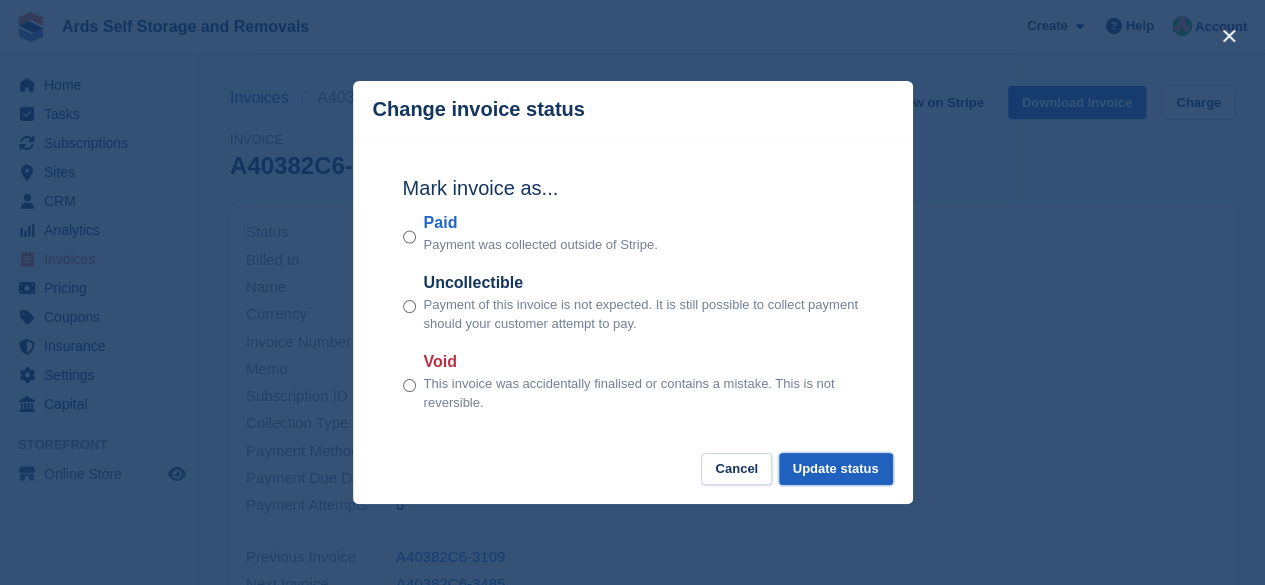 click on "Update status" at bounding box center [836, 469] 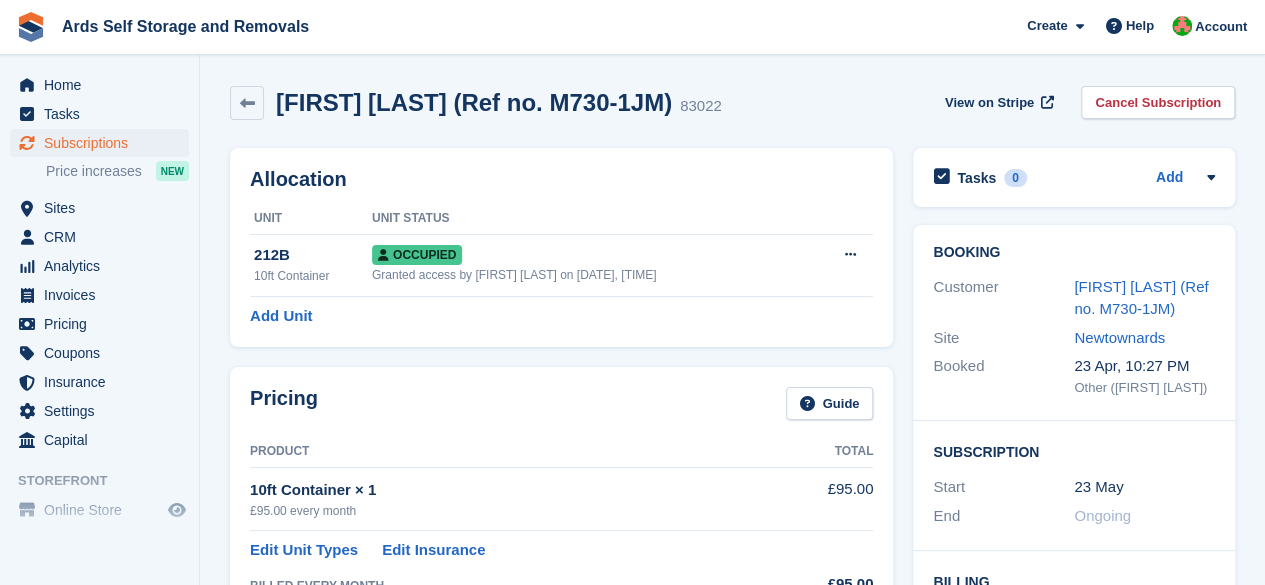 scroll, scrollTop: 477, scrollLeft: 0, axis: vertical 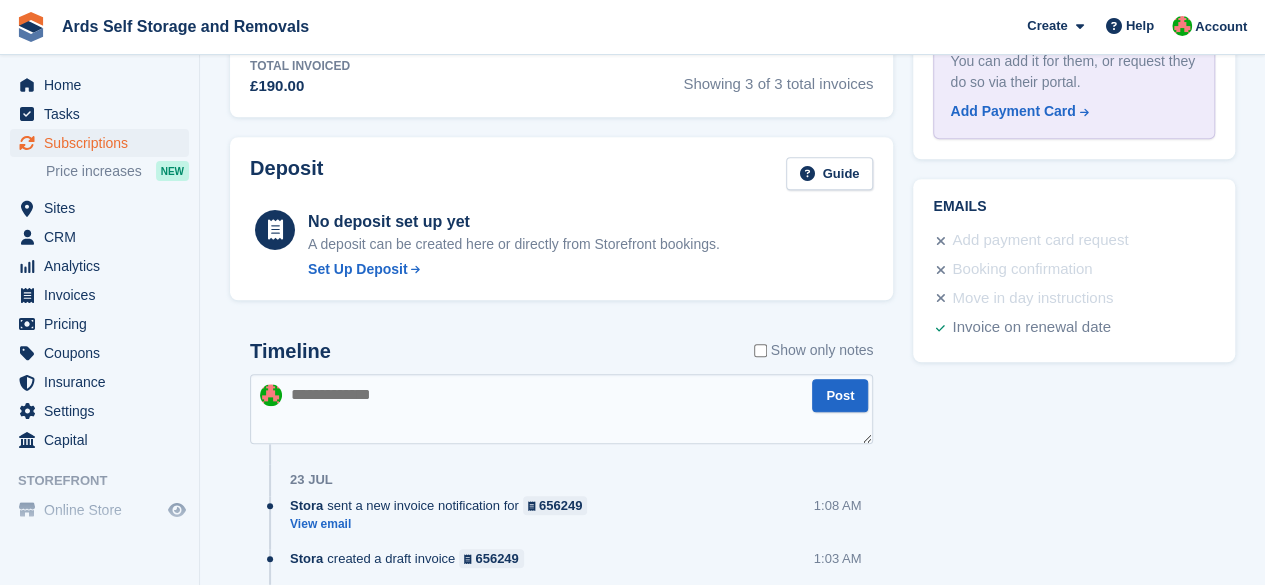 click at bounding box center [561, 409] 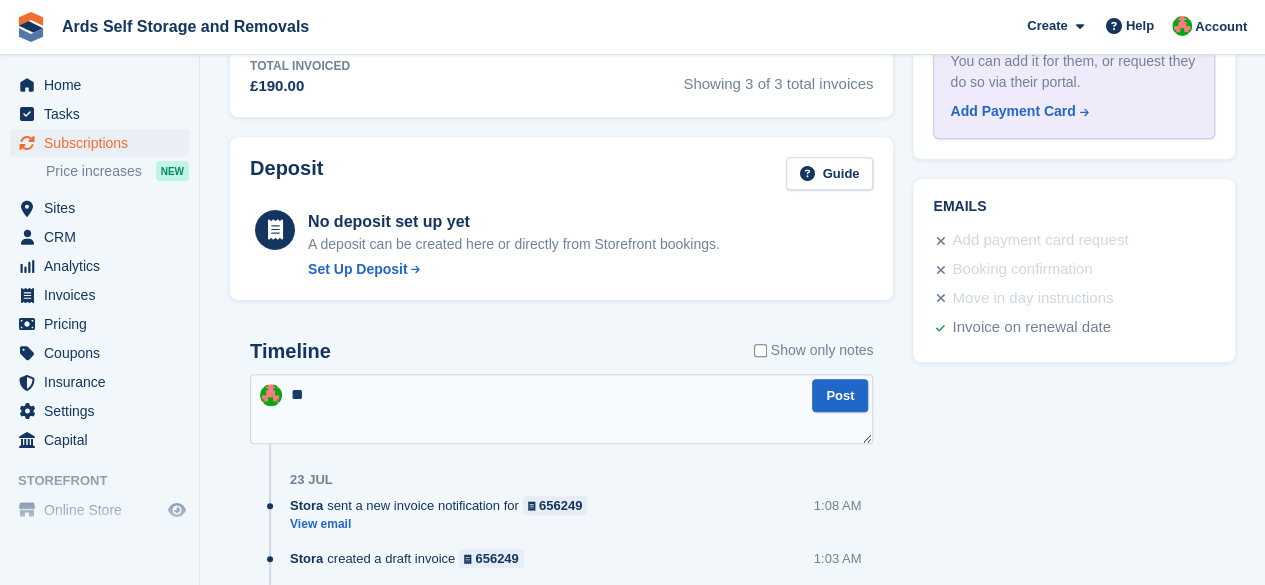 type on "*" 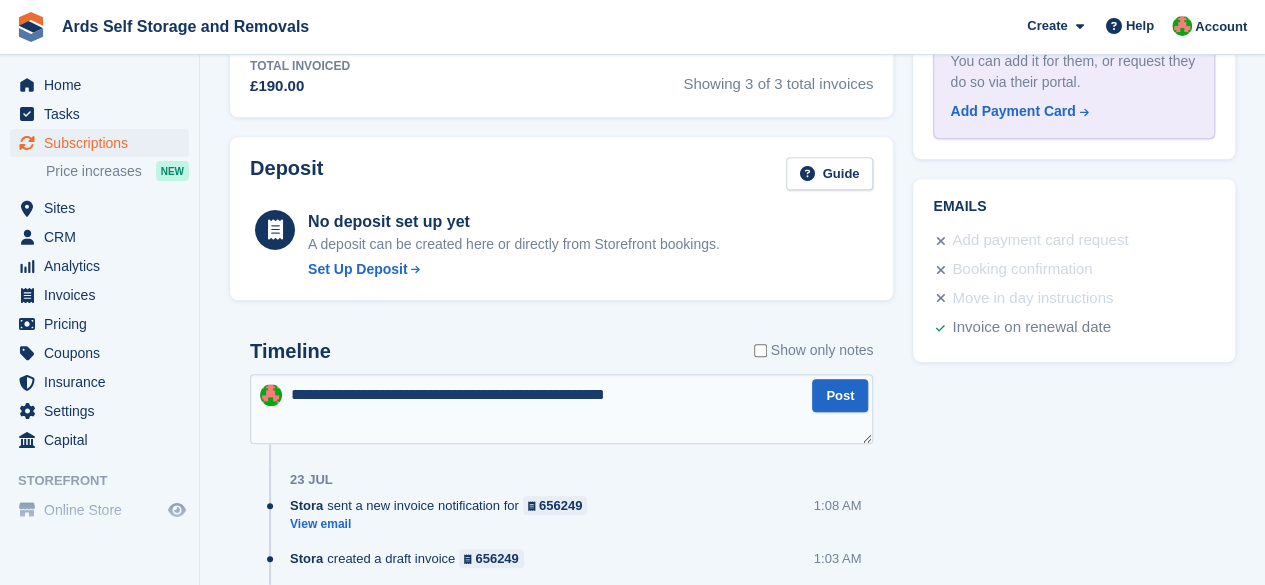 click on "**********" at bounding box center [561, 409] 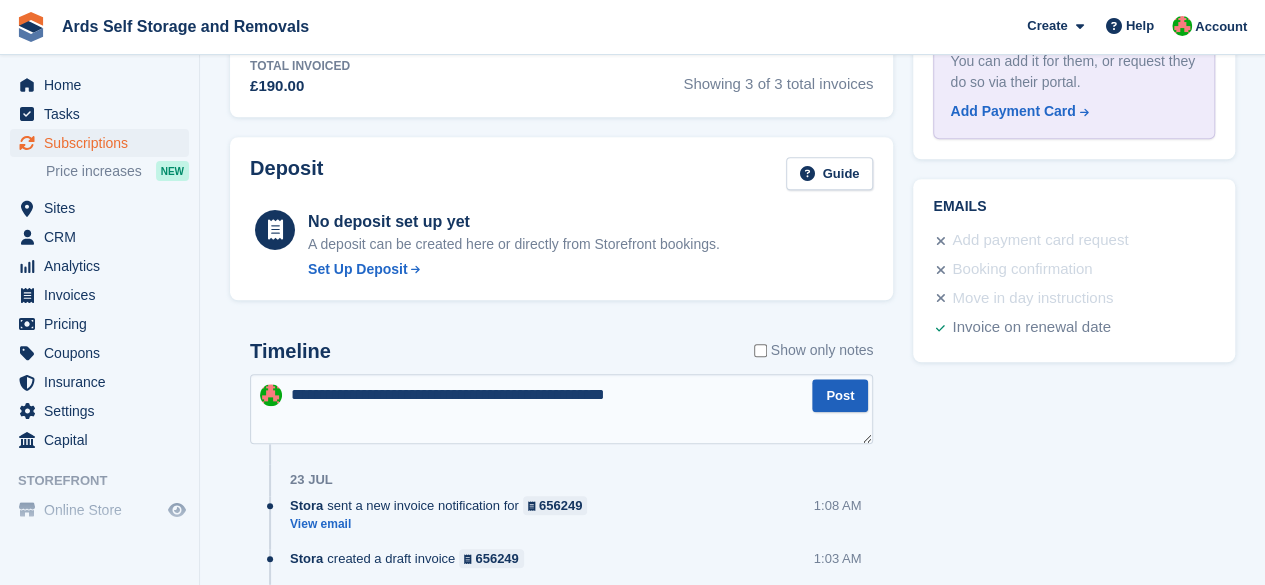 type on "**********" 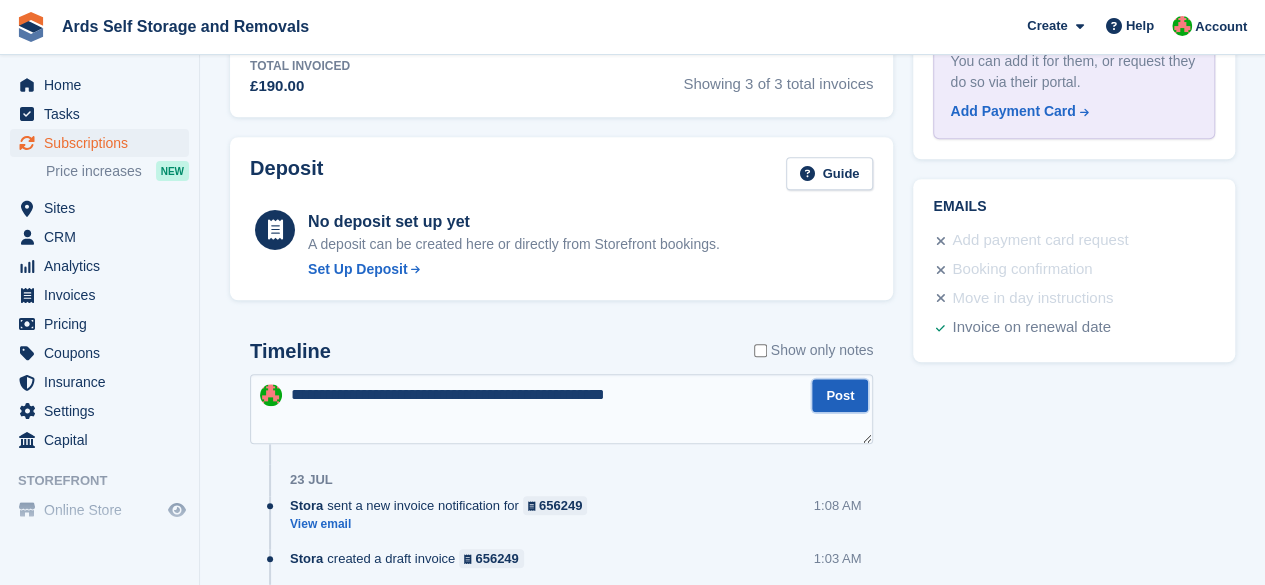 click on "Post" at bounding box center [840, 395] 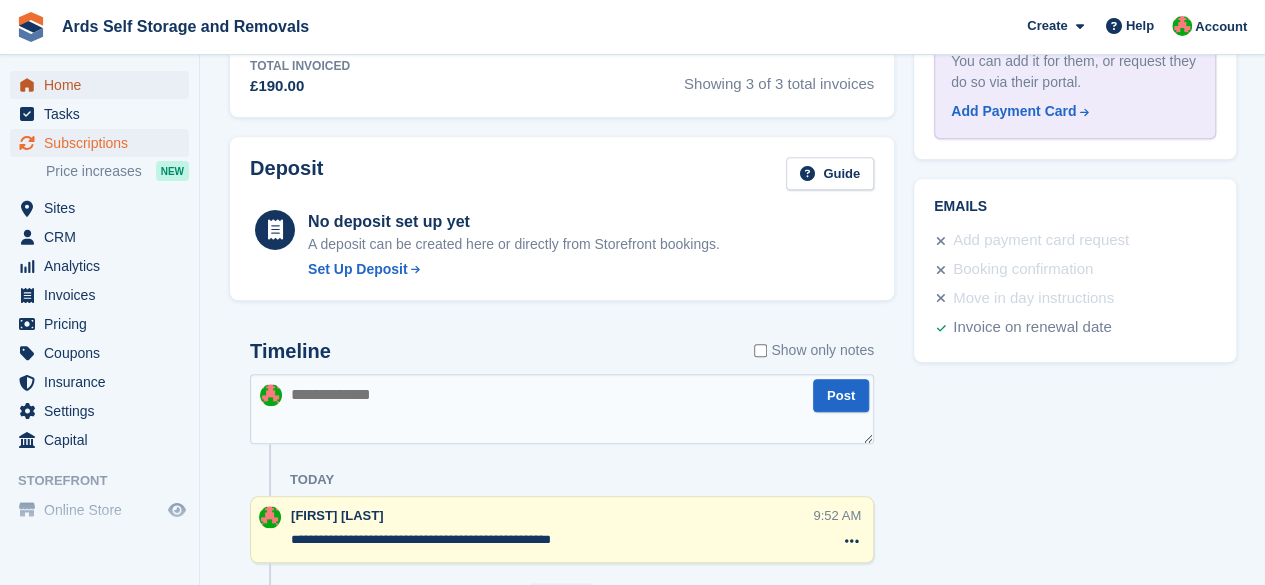 click on "Home" at bounding box center (104, 85) 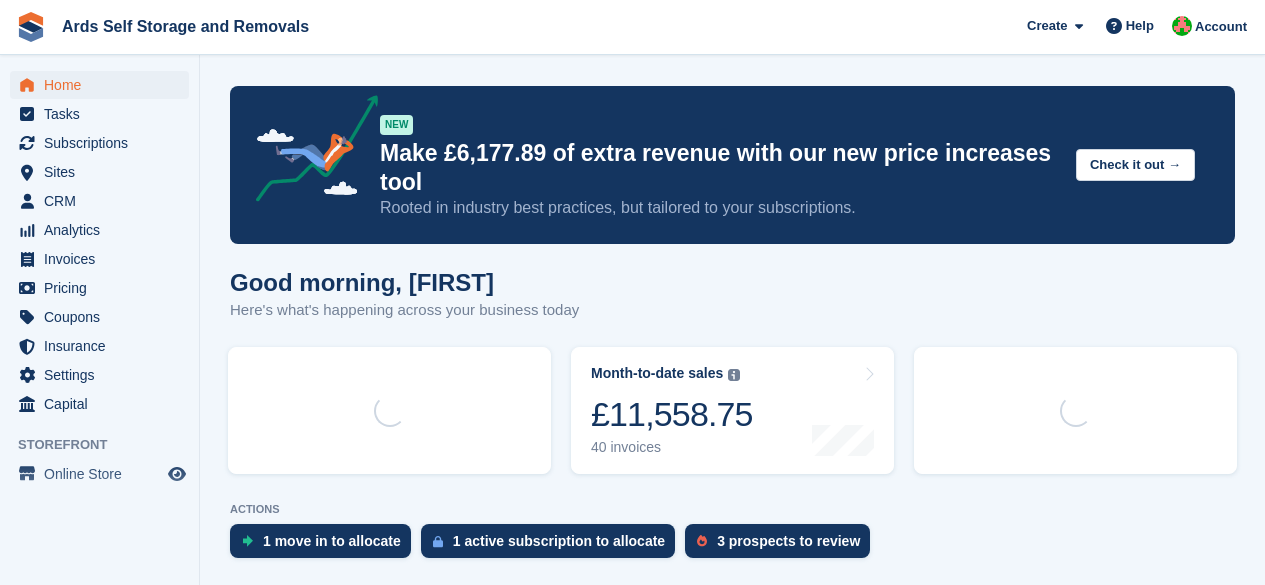 scroll, scrollTop: 0, scrollLeft: 0, axis: both 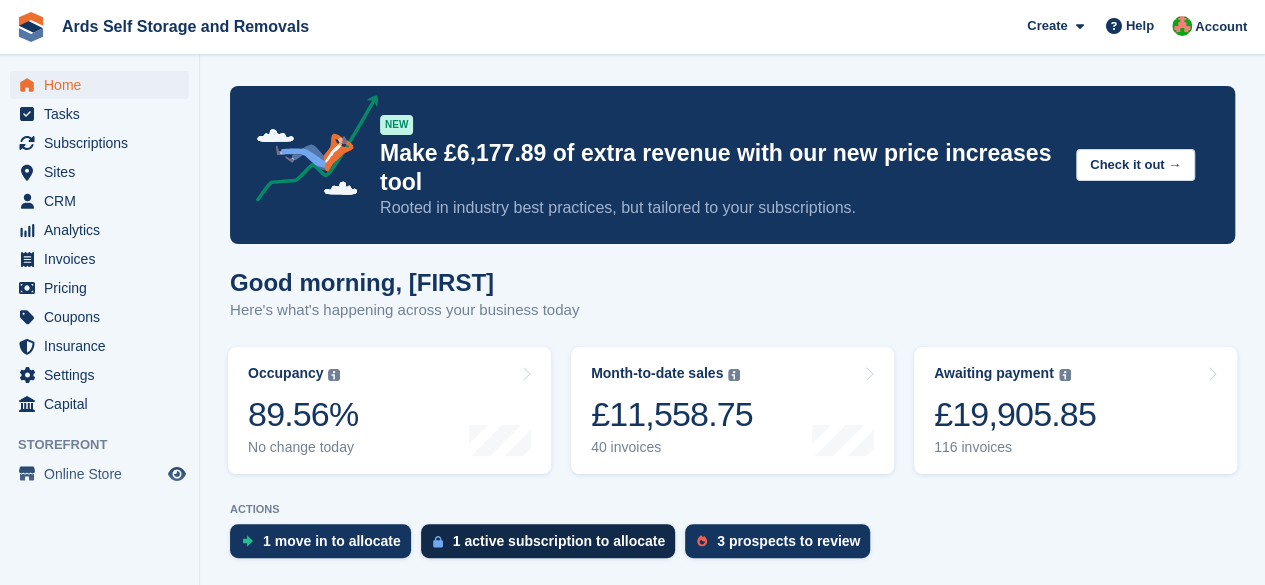 click on "1
active subscription to allocate" at bounding box center [559, 541] 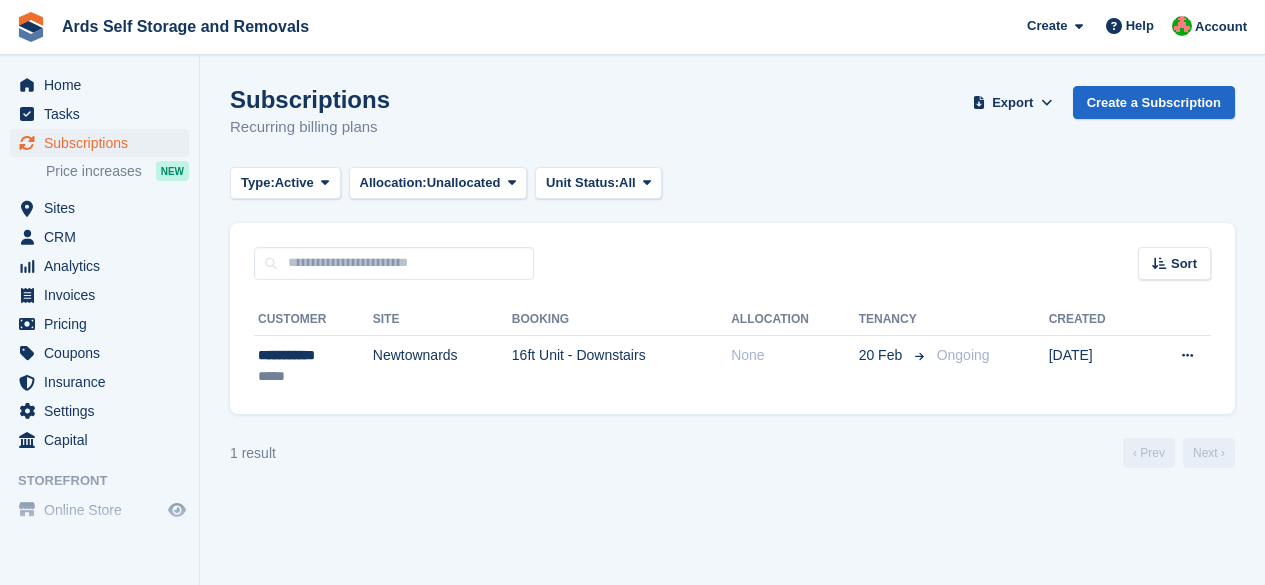 scroll, scrollTop: 0, scrollLeft: 0, axis: both 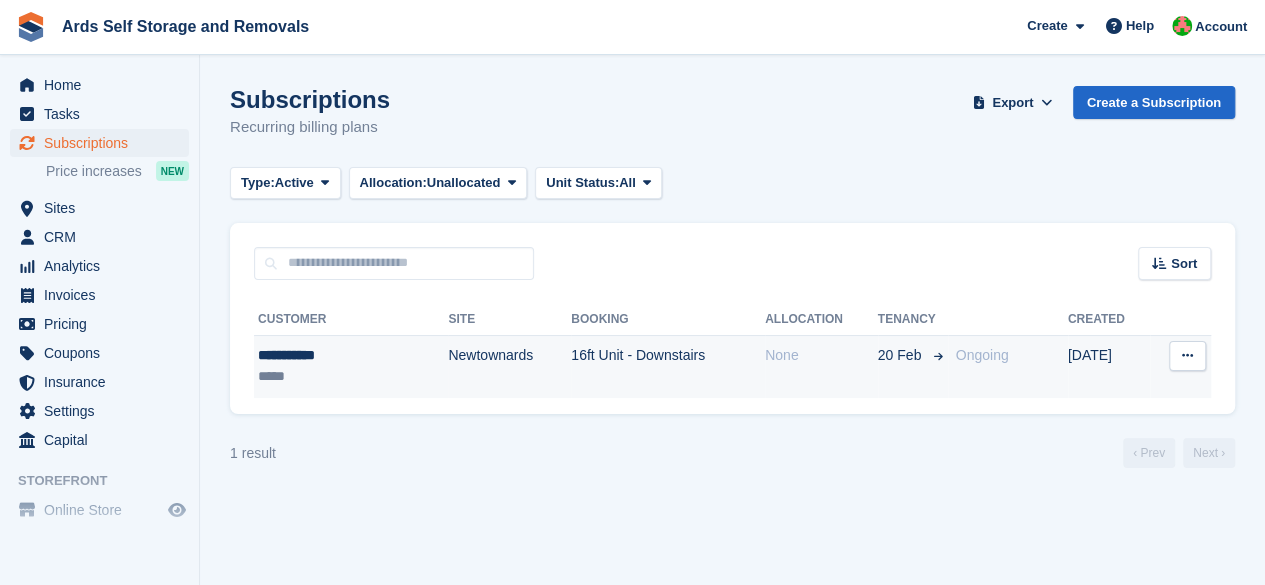 click on "Newtownards" at bounding box center (509, 366) 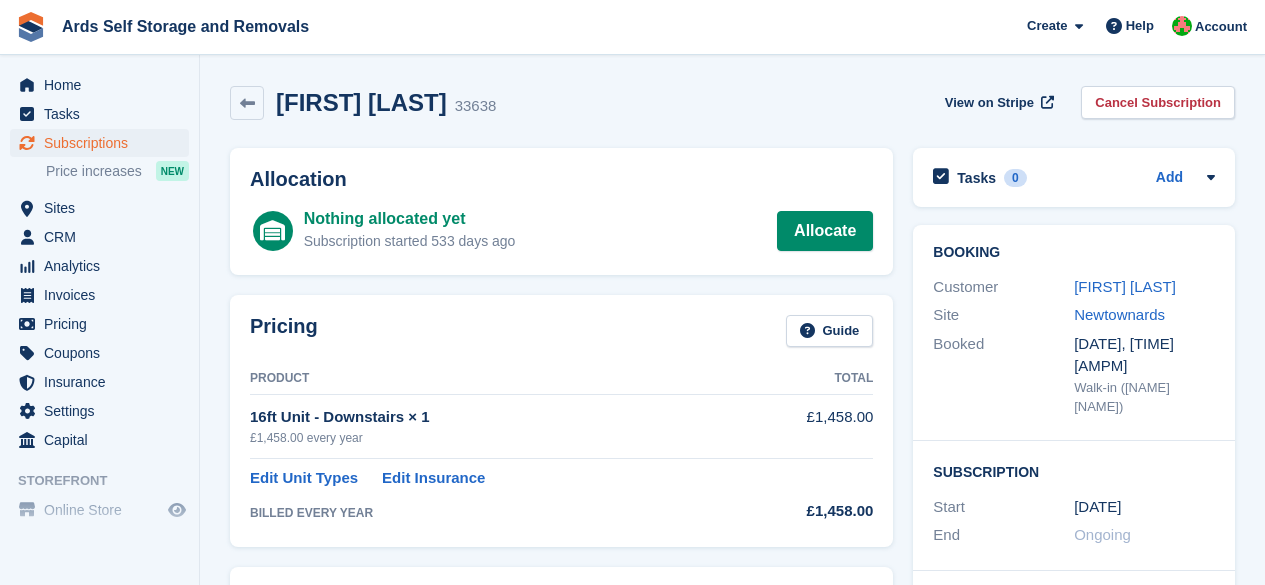 scroll, scrollTop: 0, scrollLeft: 0, axis: both 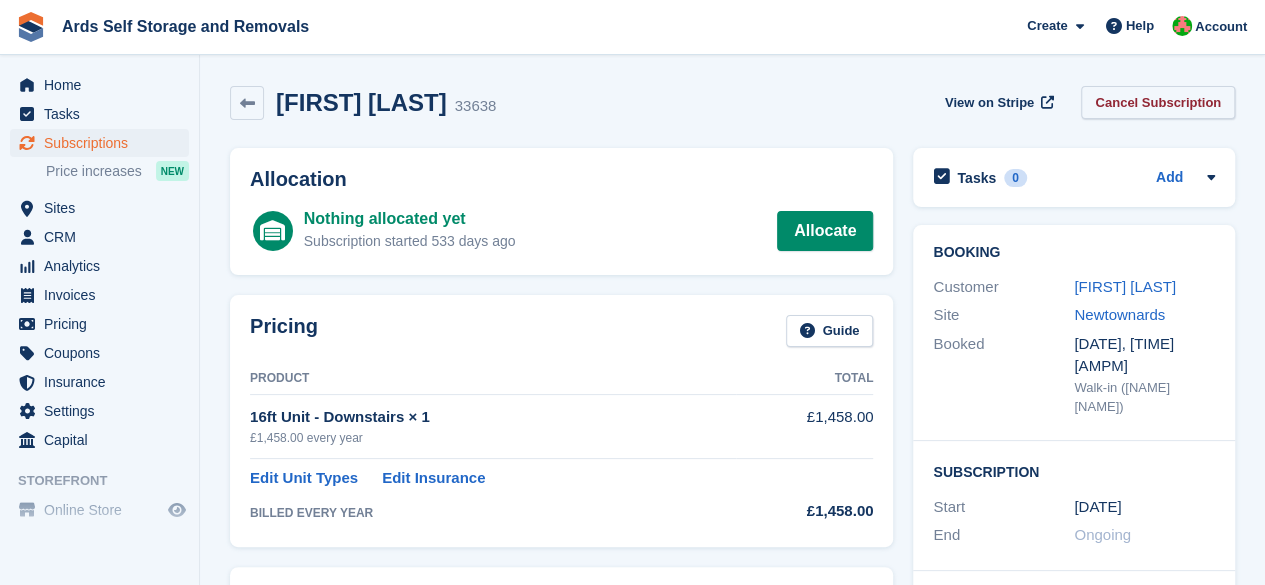 click on "Cancel Subscription" at bounding box center (1158, 102) 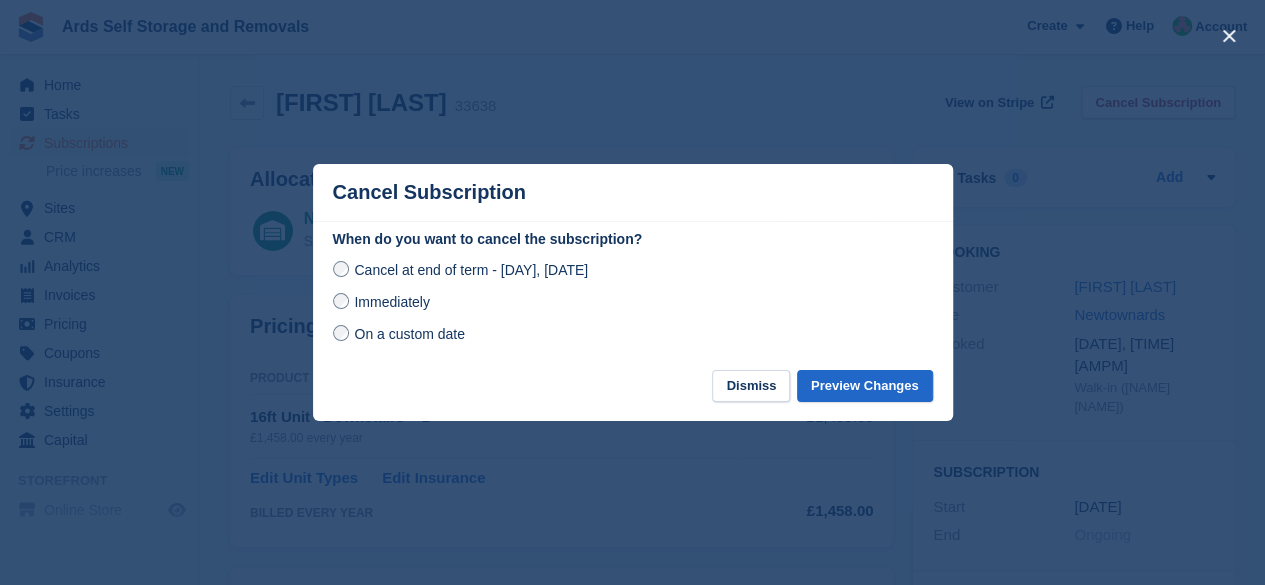 click on "Immediately" at bounding box center (391, 302) 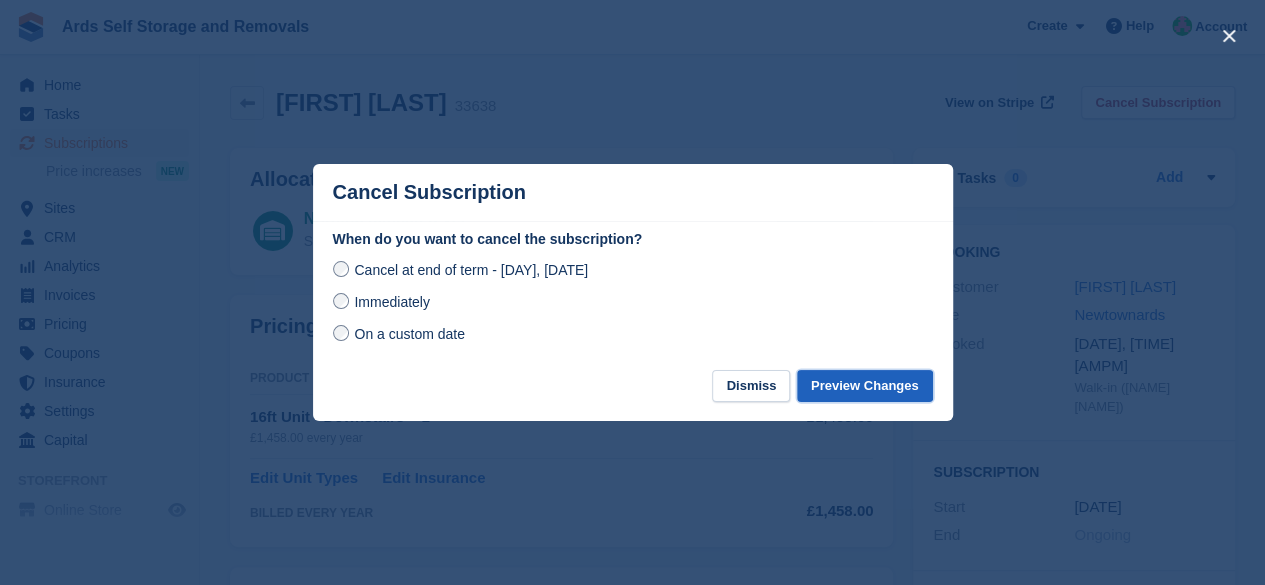 click on "Preview Changes" at bounding box center (865, 386) 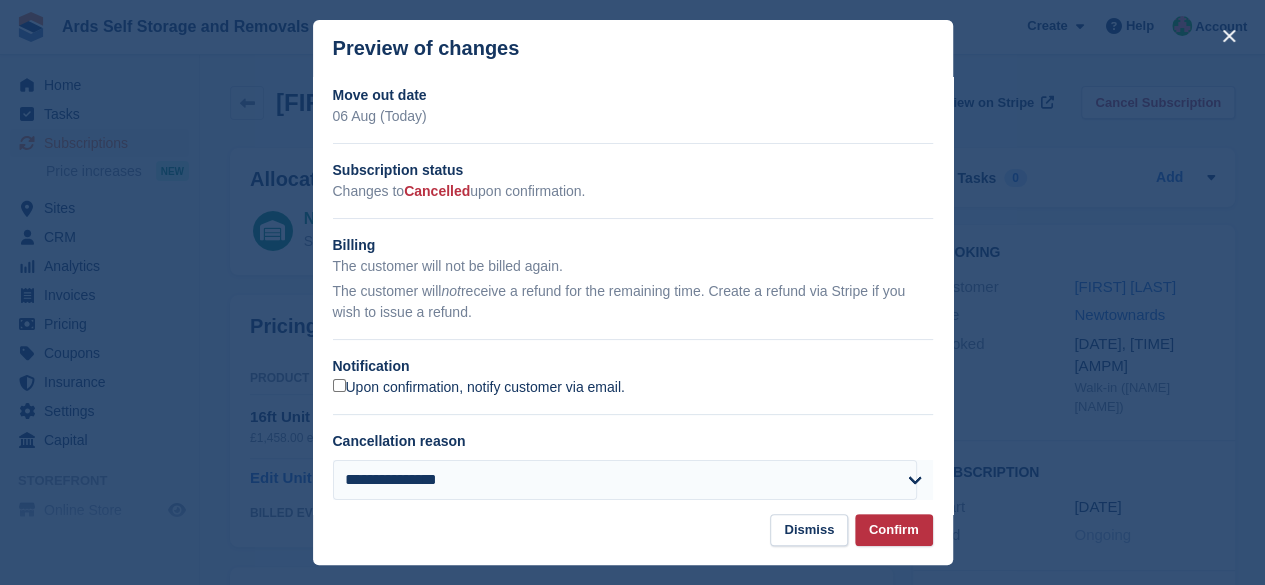 click on "Upon confirmation, notify customer via email." at bounding box center [479, 388] 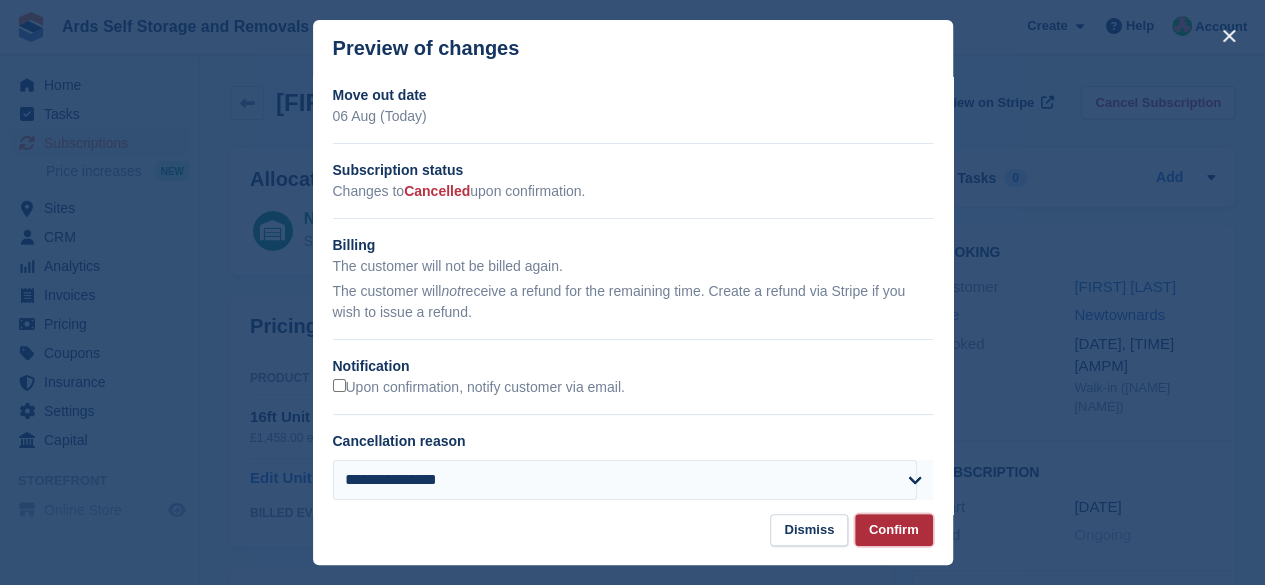 click on "Confirm" at bounding box center (894, 530) 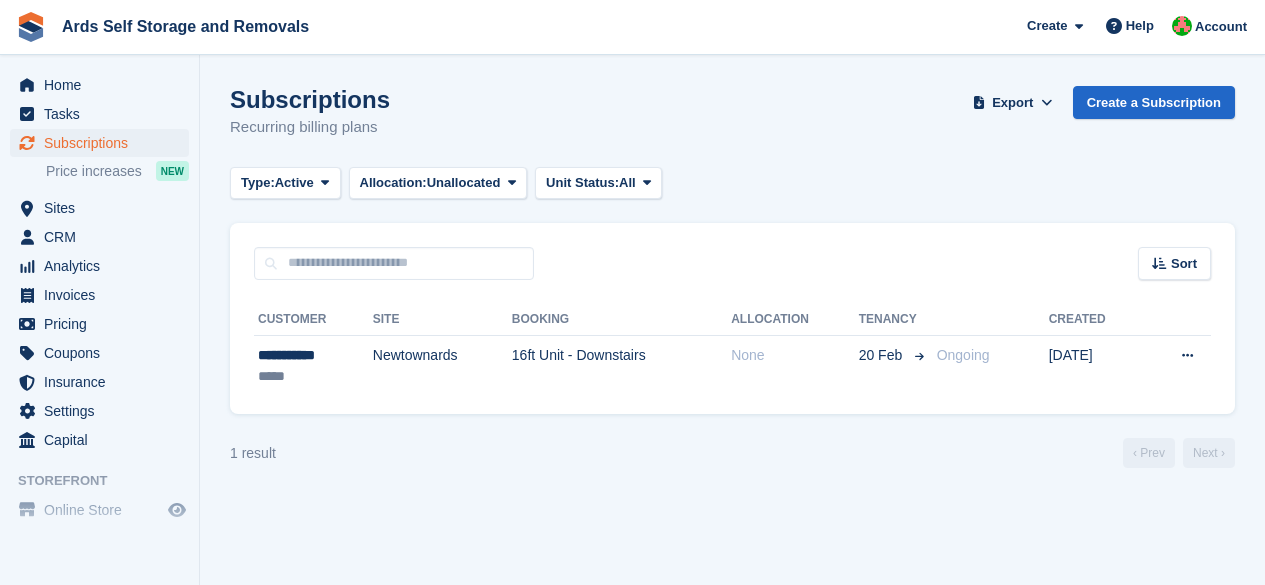 scroll, scrollTop: 0, scrollLeft: 0, axis: both 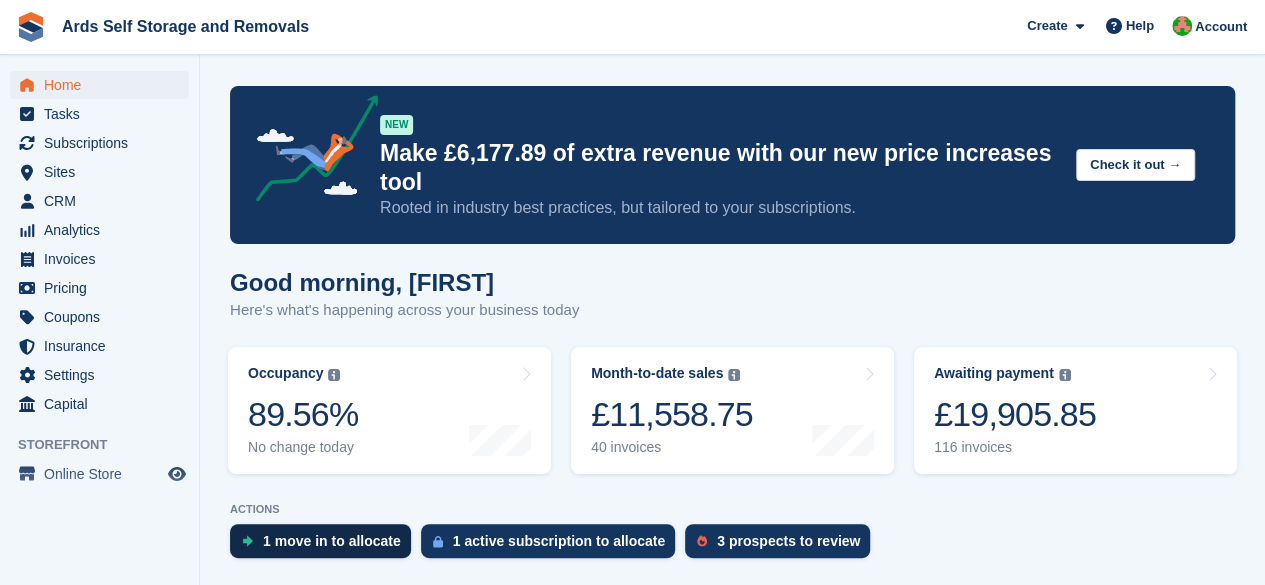 click on "1
move in to allocate" at bounding box center [332, 541] 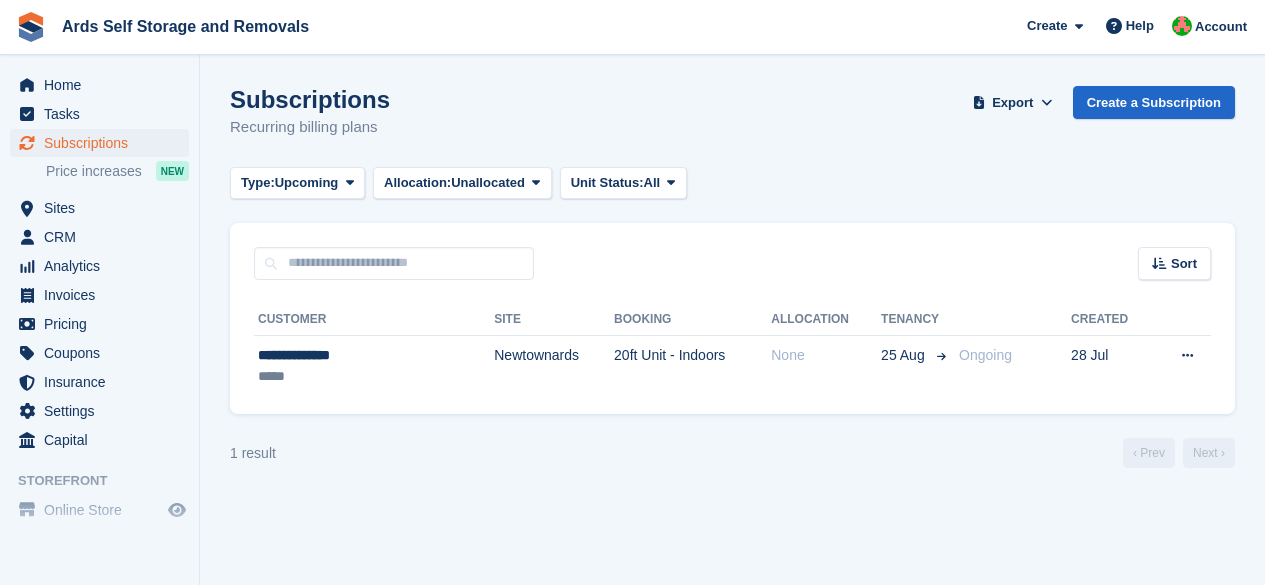 scroll, scrollTop: 0, scrollLeft: 0, axis: both 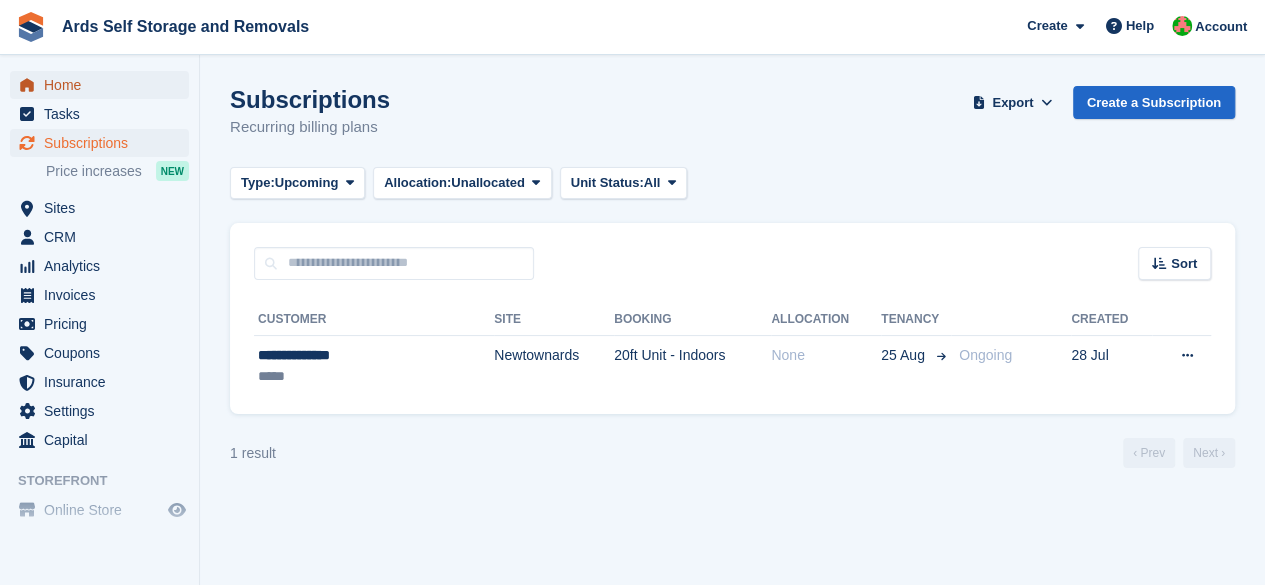 click on "Home" at bounding box center (104, 85) 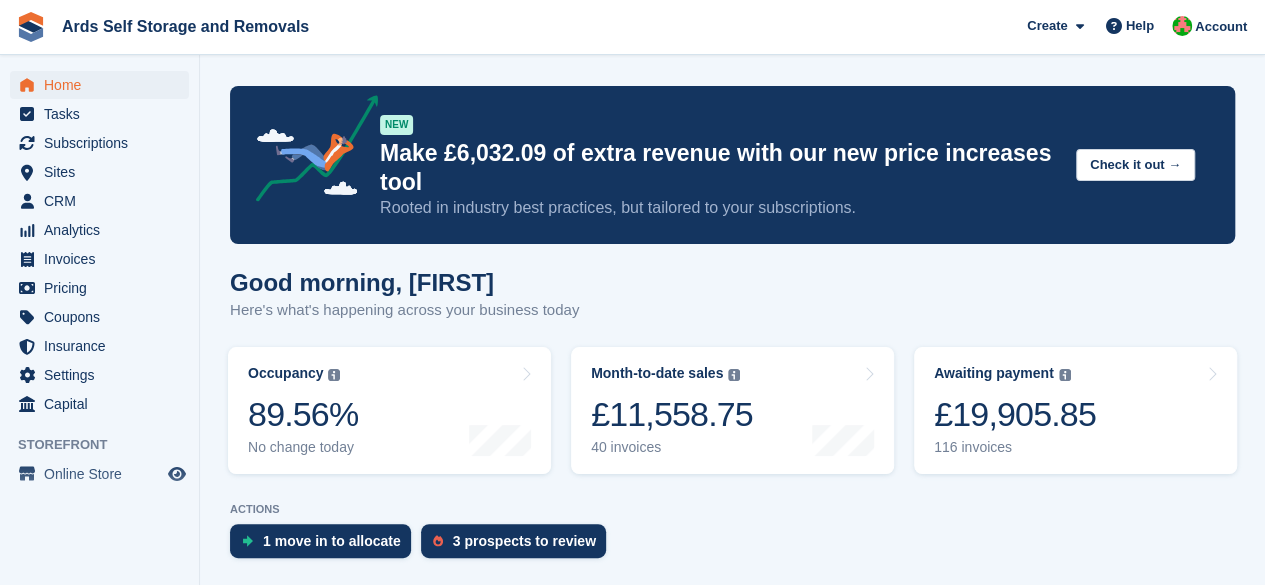 scroll, scrollTop: 300, scrollLeft: 0, axis: vertical 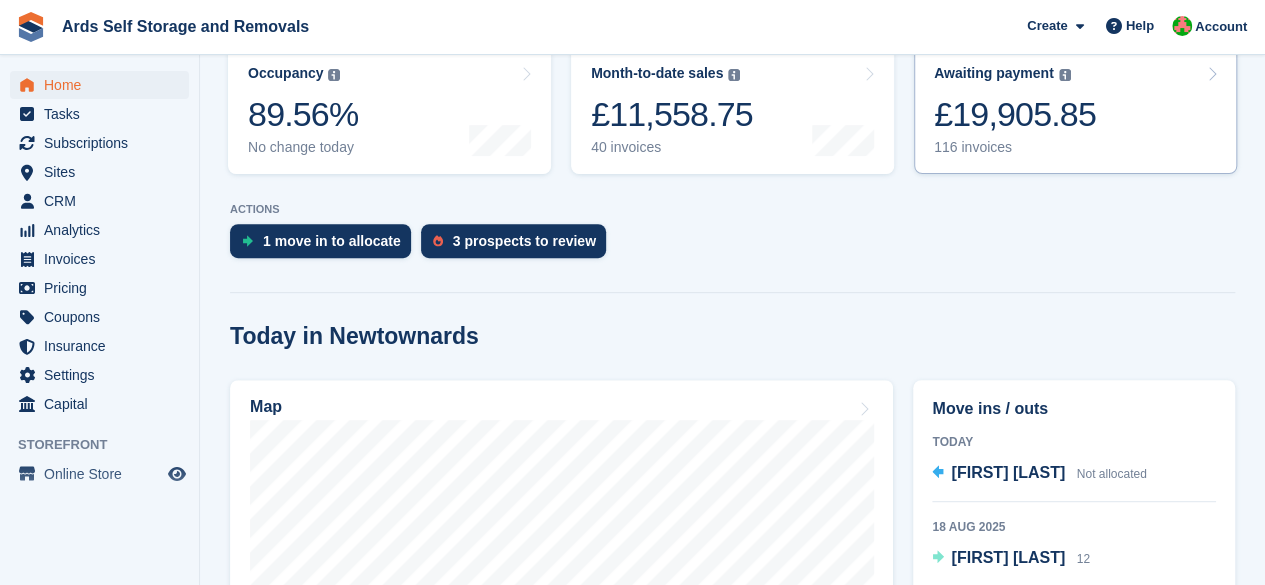 click on "116 invoices" at bounding box center (1015, 147) 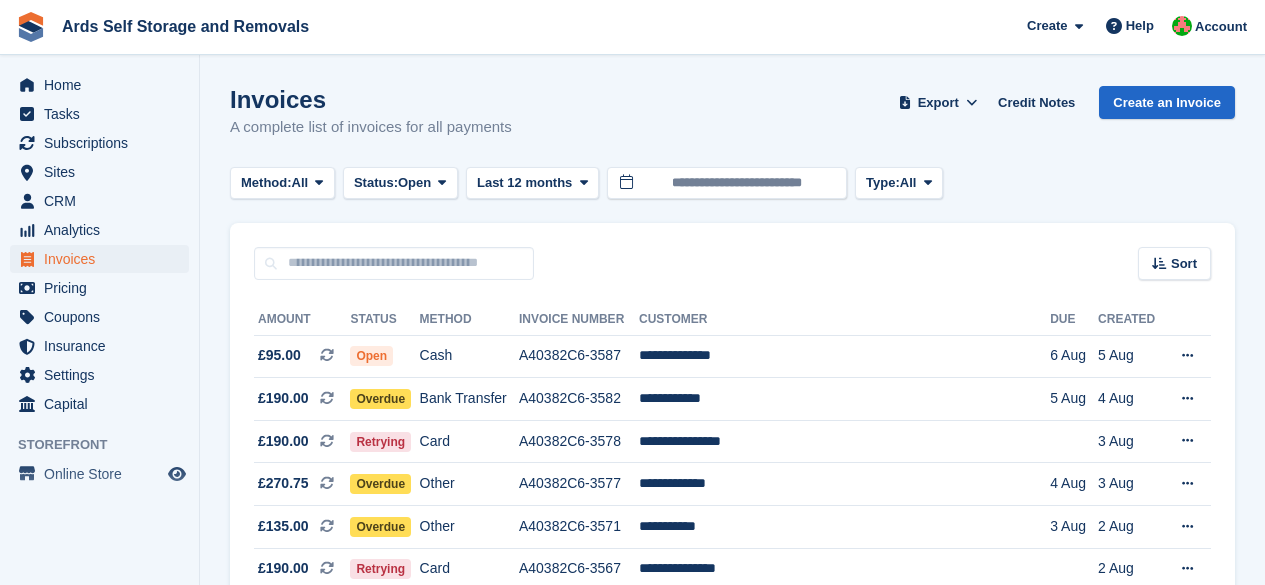 scroll, scrollTop: 0, scrollLeft: 0, axis: both 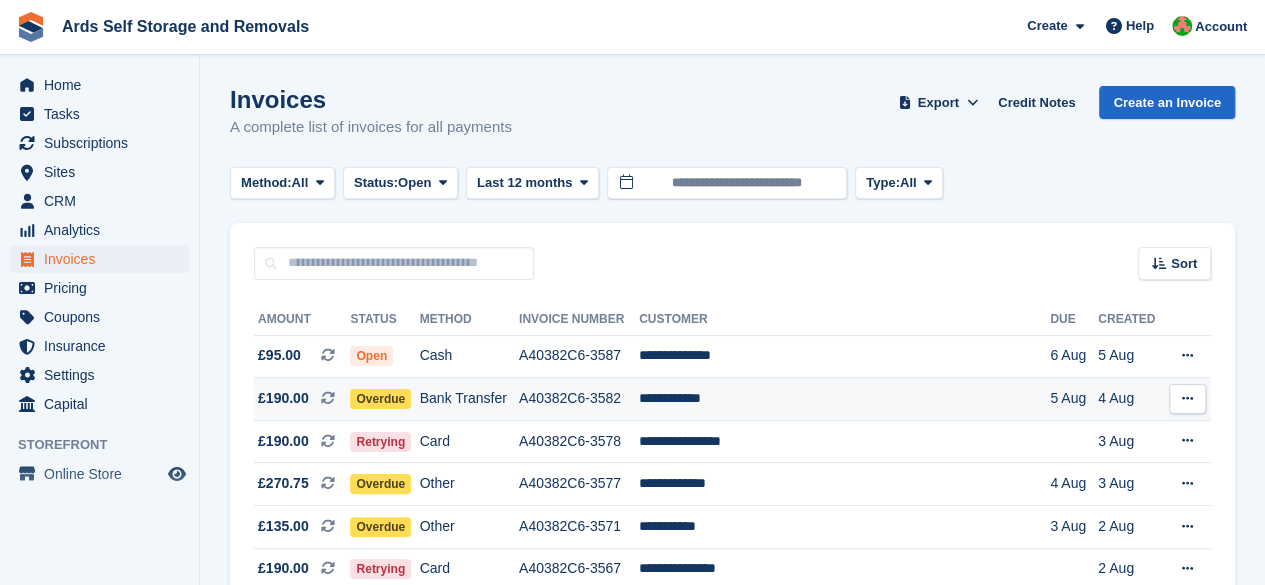 click on "A40382C6-3582" at bounding box center [579, 399] 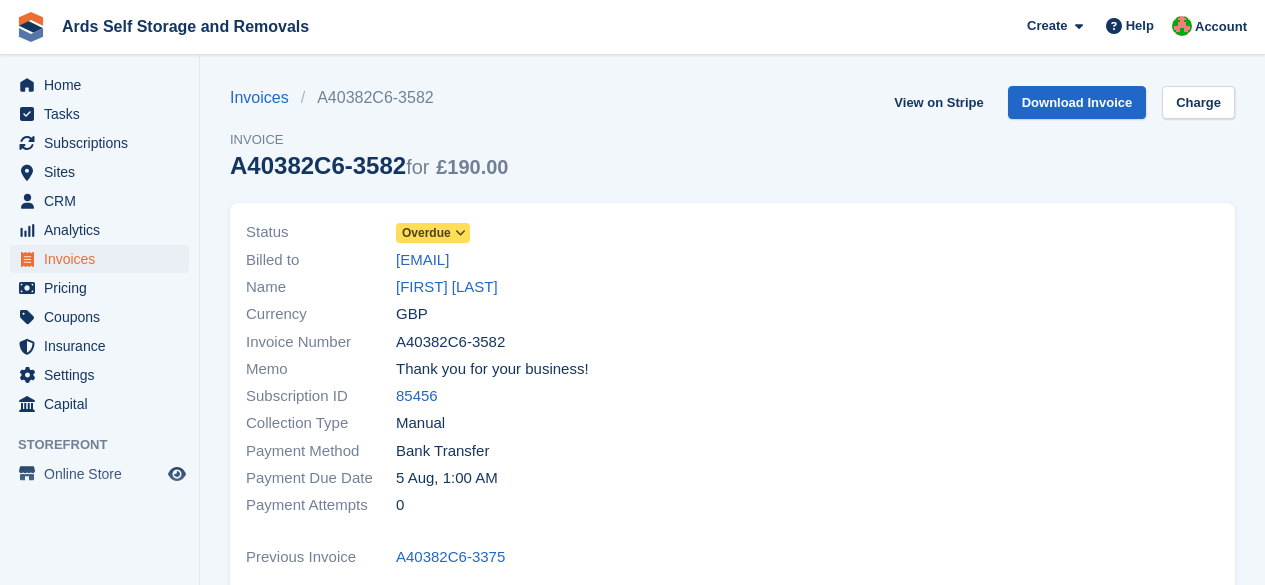 scroll, scrollTop: 0, scrollLeft: 0, axis: both 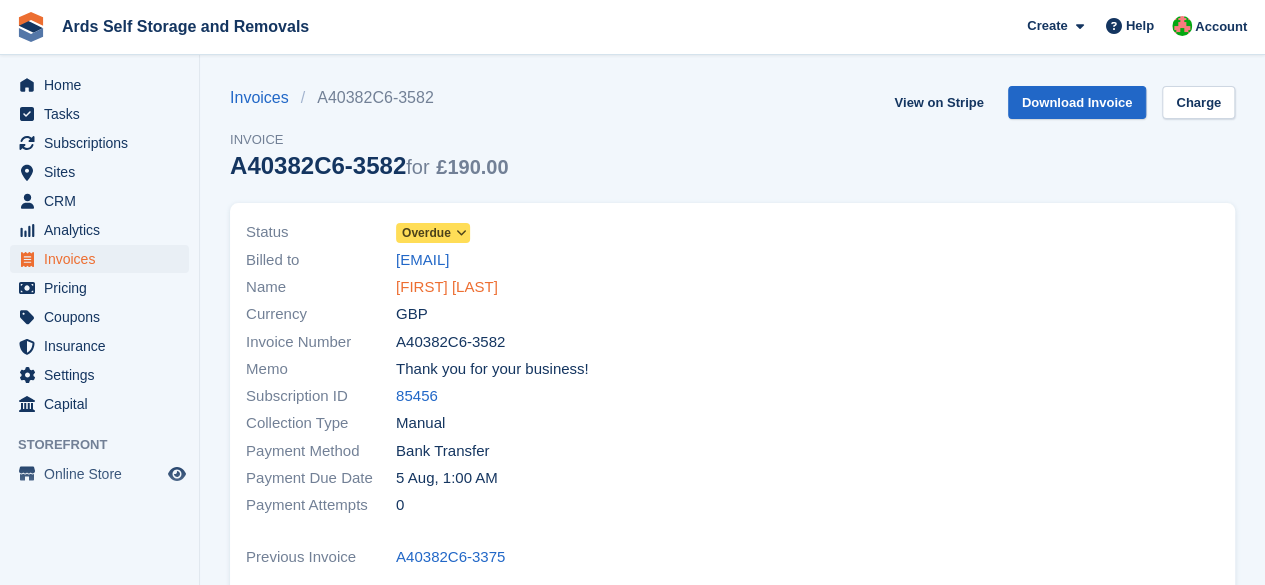 click on "[FIRST] [LAST]" at bounding box center [447, 287] 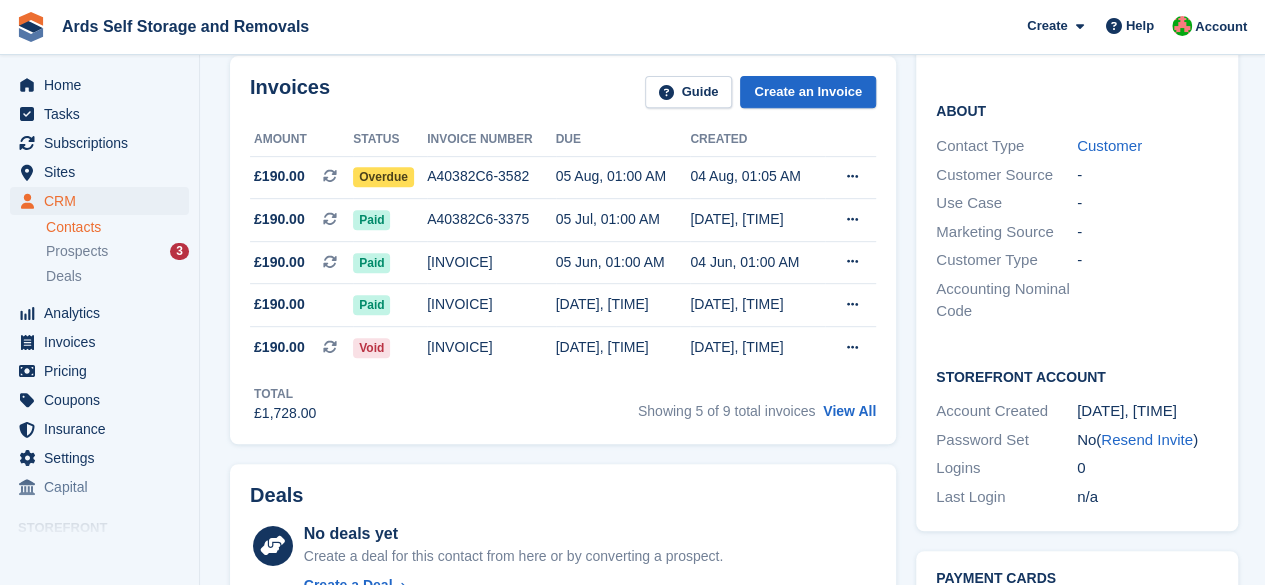 scroll, scrollTop: 200, scrollLeft: 0, axis: vertical 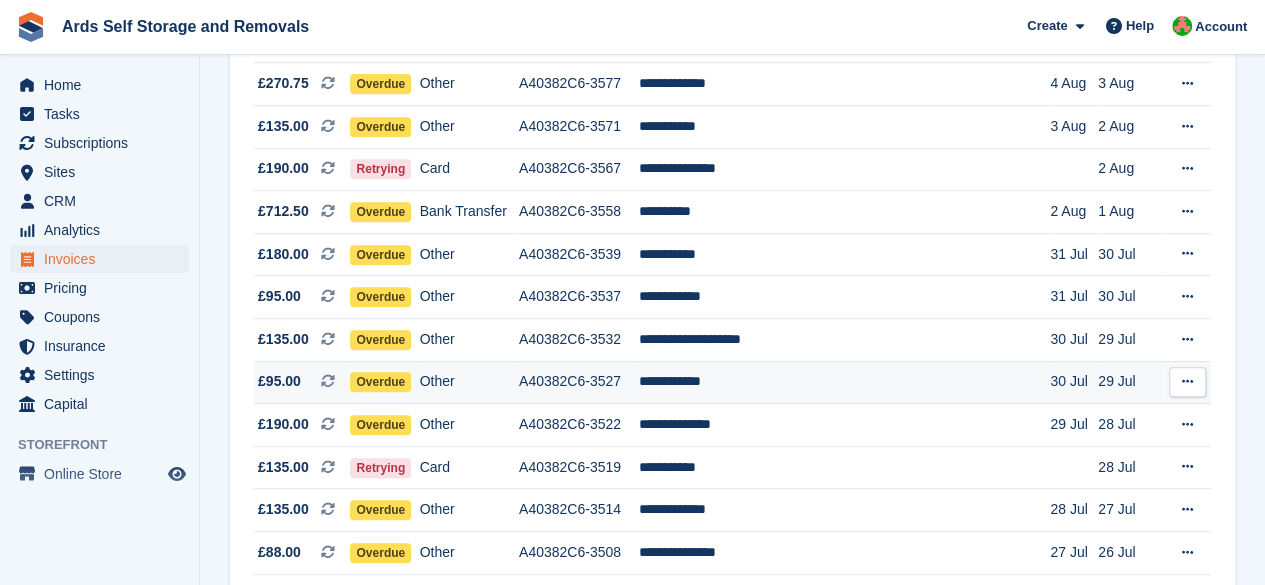 click on "**********" at bounding box center [844, 382] 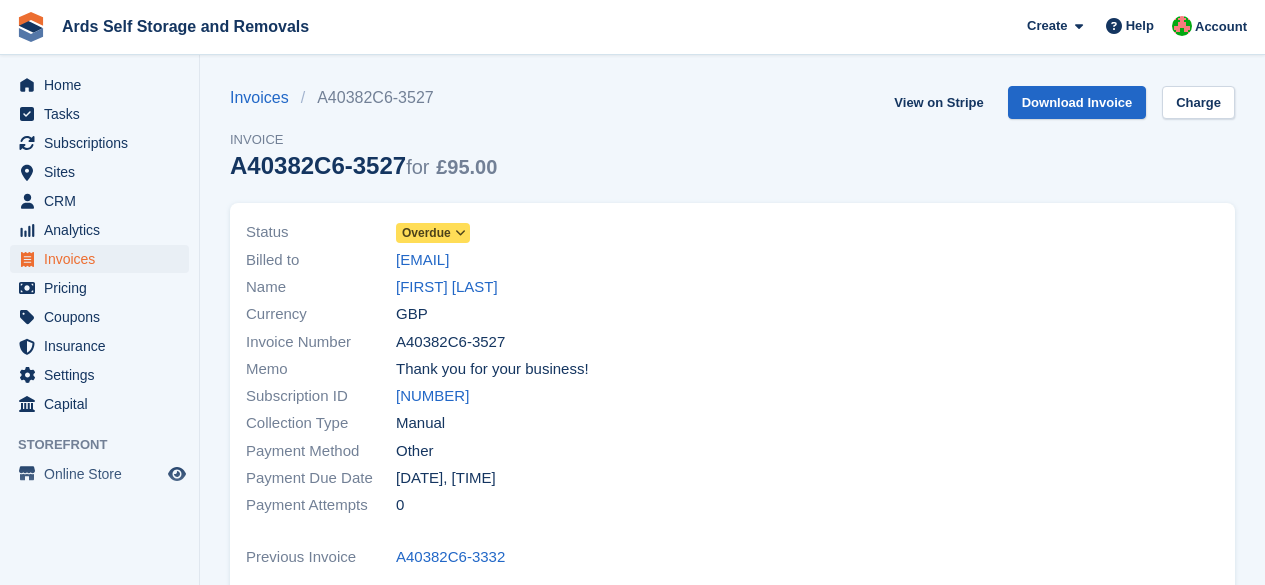 scroll, scrollTop: 0, scrollLeft: 0, axis: both 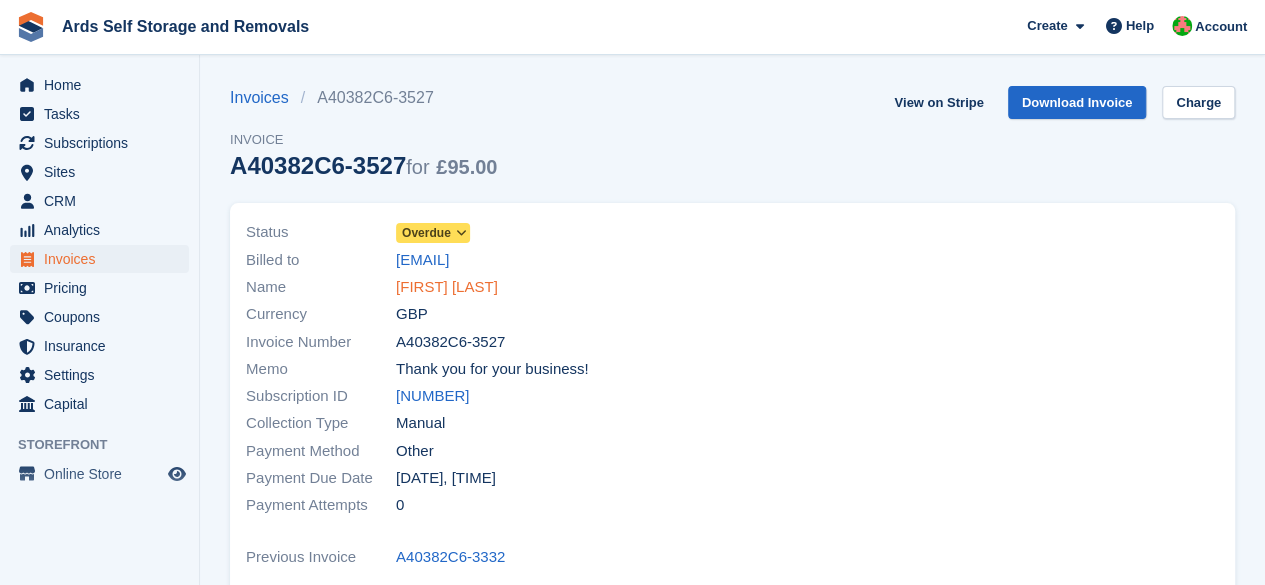 click on "[FIRST] [LAST]" at bounding box center (447, 287) 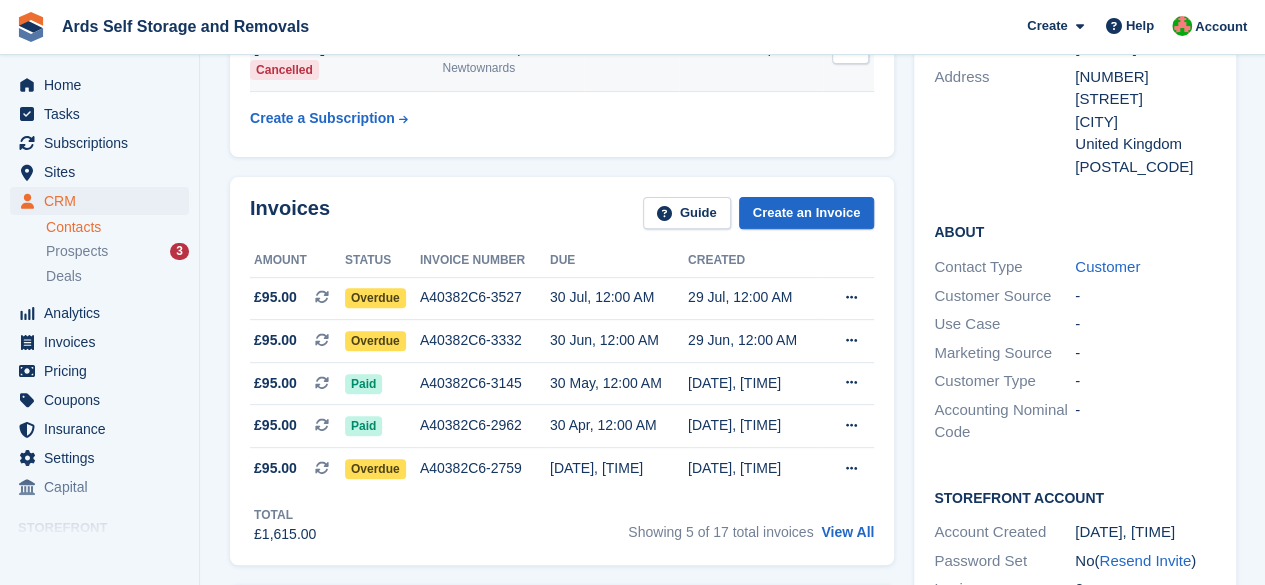 scroll, scrollTop: 300, scrollLeft: 0, axis: vertical 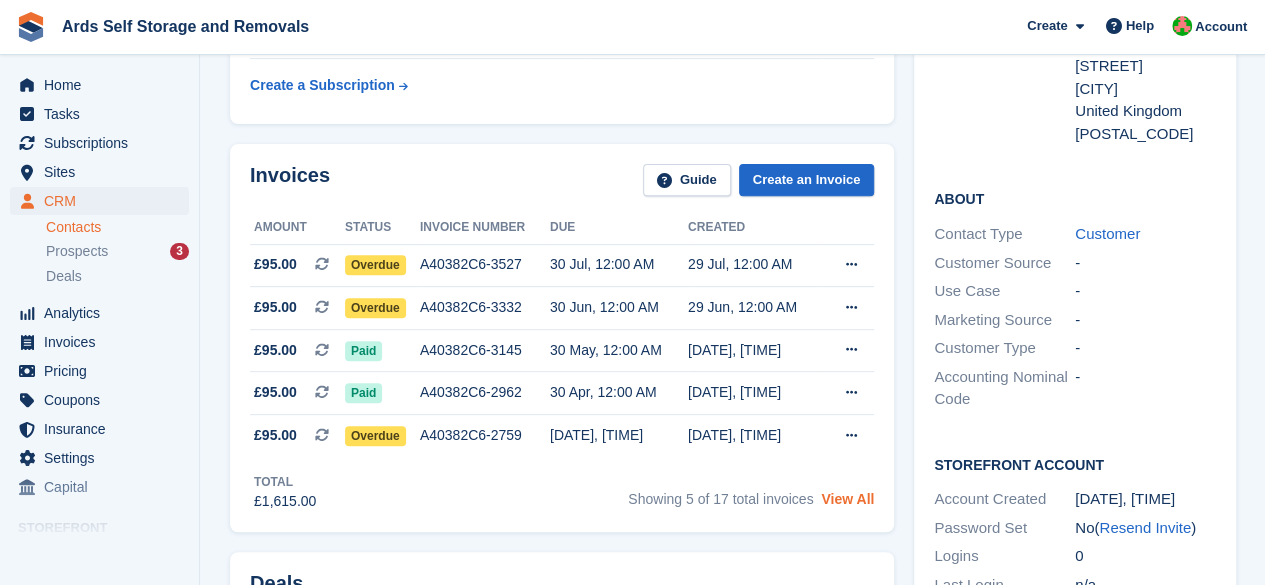 click on "View All" at bounding box center (847, 499) 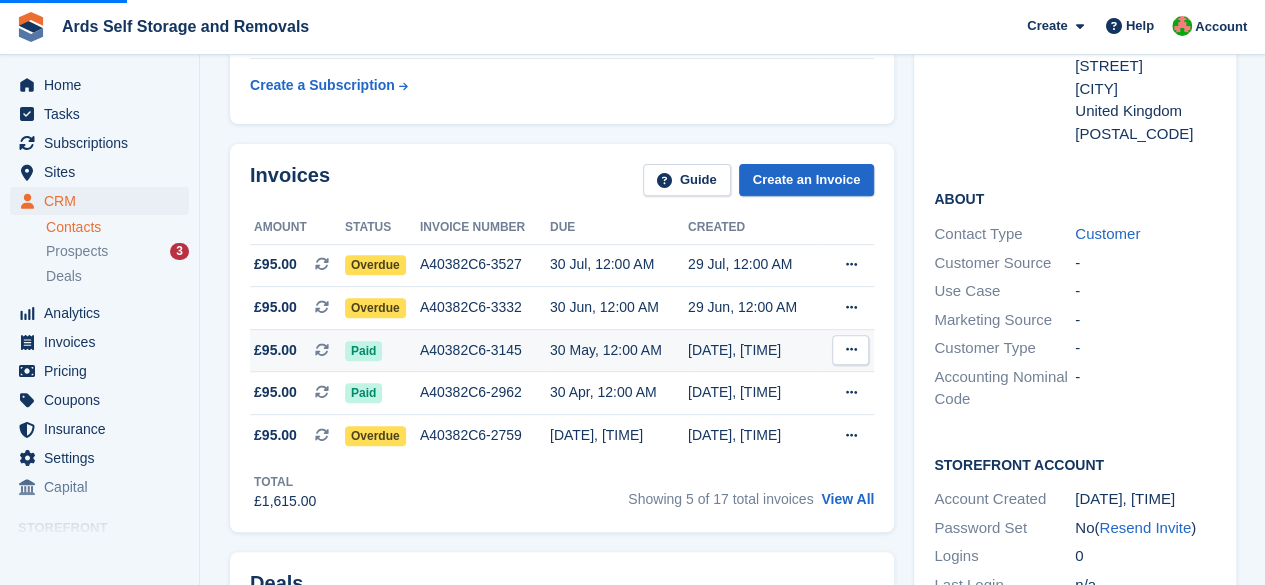 scroll, scrollTop: 600, scrollLeft: 0, axis: vertical 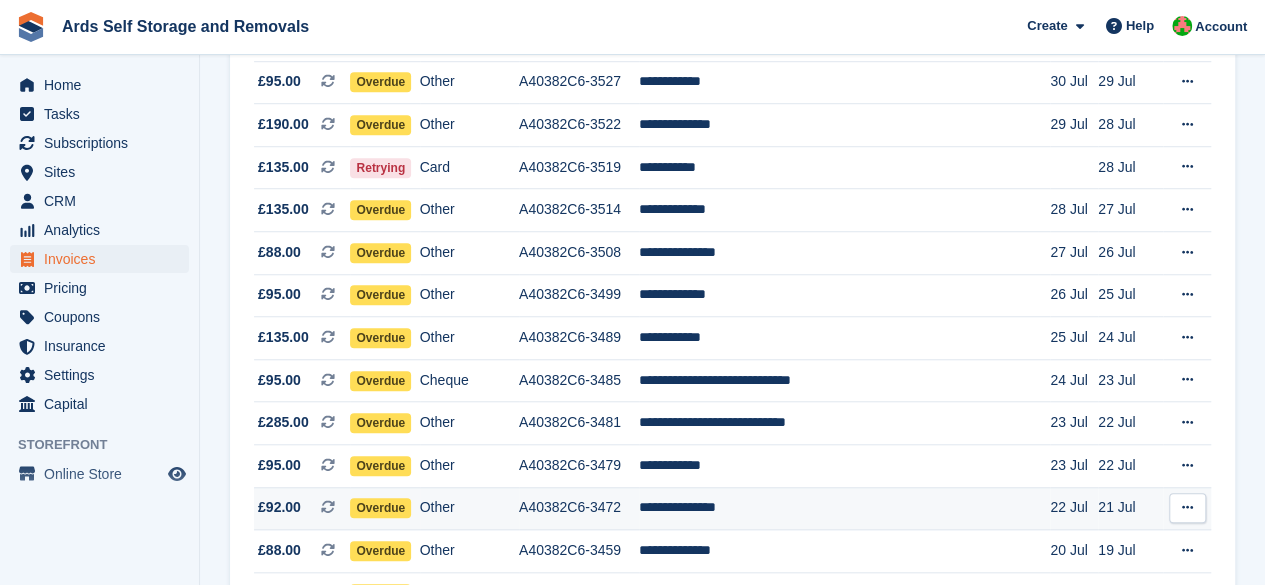 click on "**********" at bounding box center [844, 508] 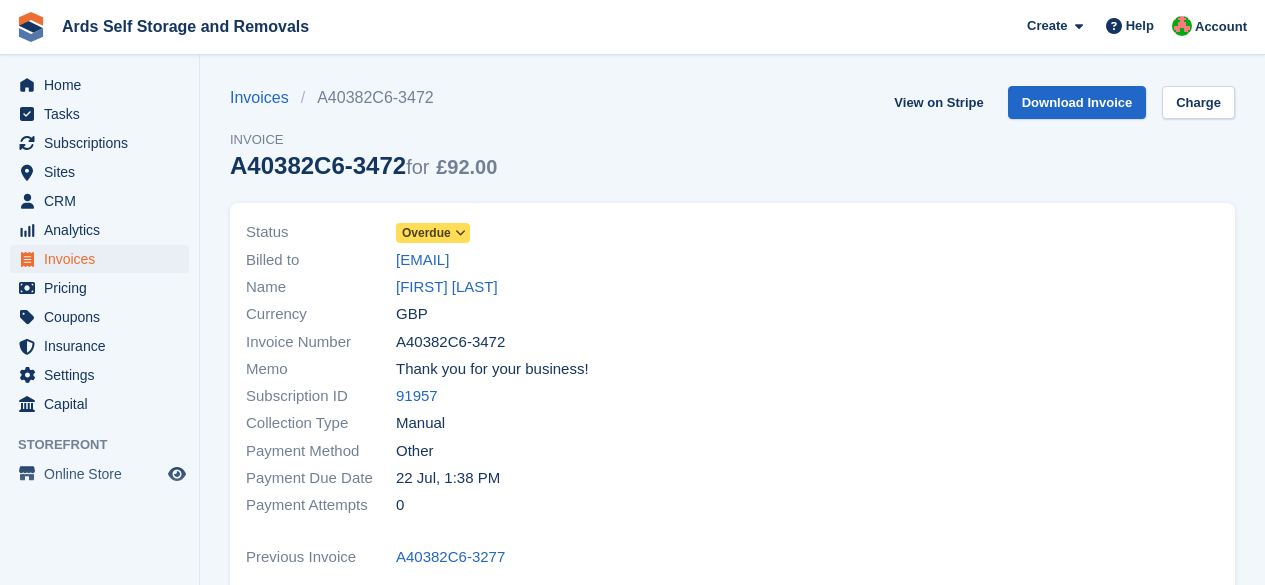 scroll, scrollTop: 0, scrollLeft: 0, axis: both 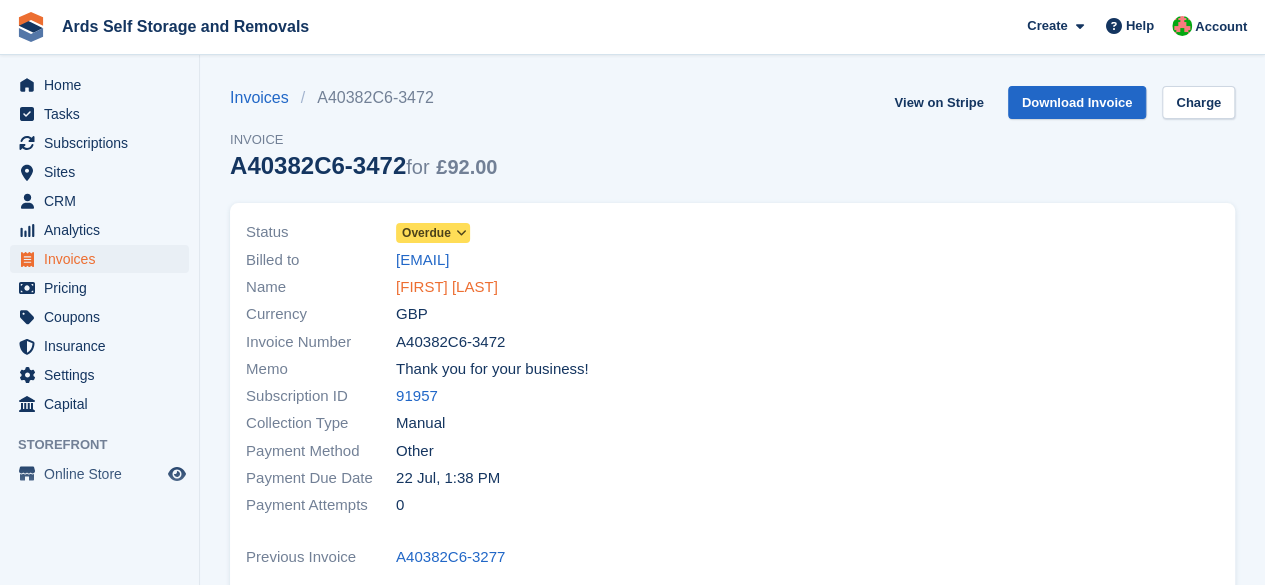 click on "[FIRST] [LAST]" at bounding box center (447, 287) 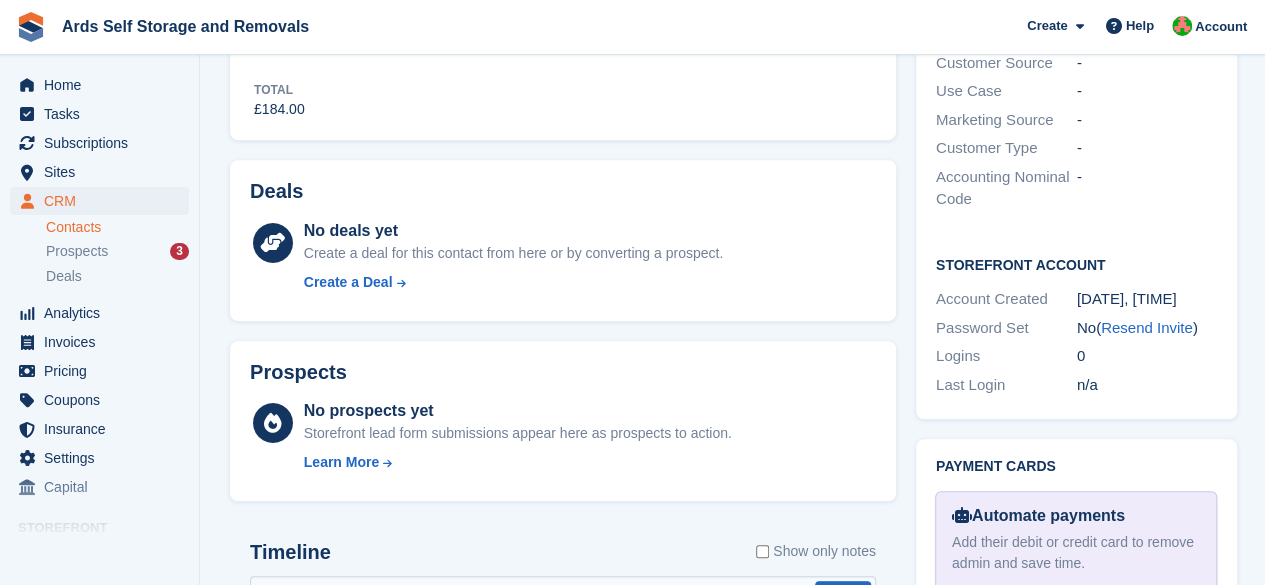 scroll, scrollTop: 0, scrollLeft: 0, axis: both 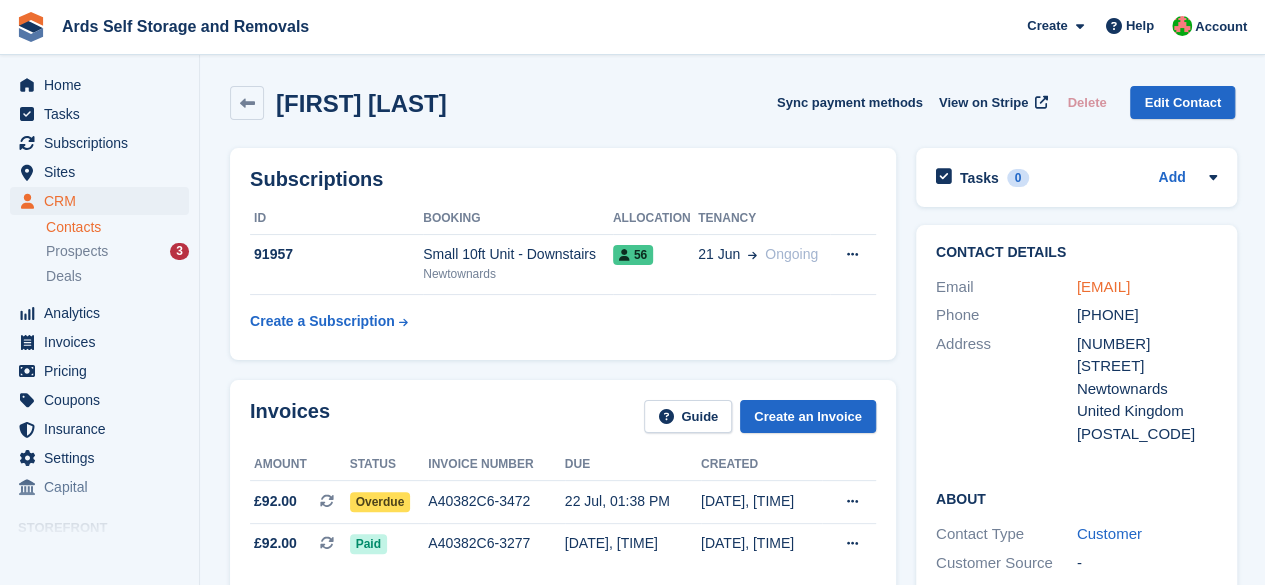 drag, startPoint x: 1167, startPoint y: 325, endPoint x: 1092, endPoint y: 304, distance: 77.88453 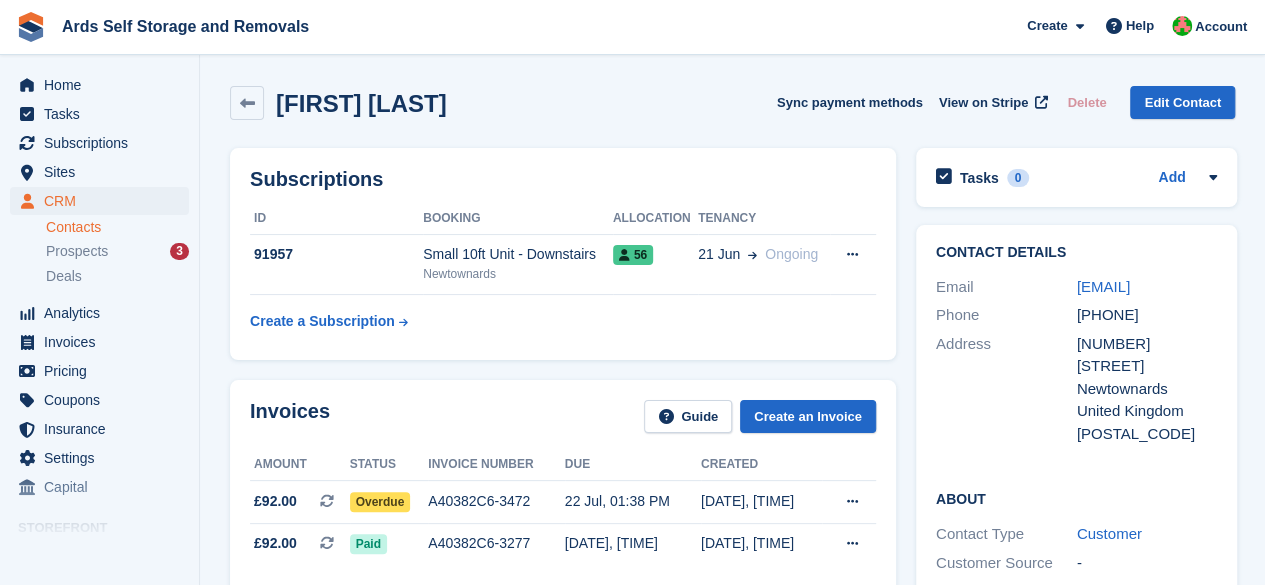 click on "[EMAIL]" at bounding box center (1147, 287) 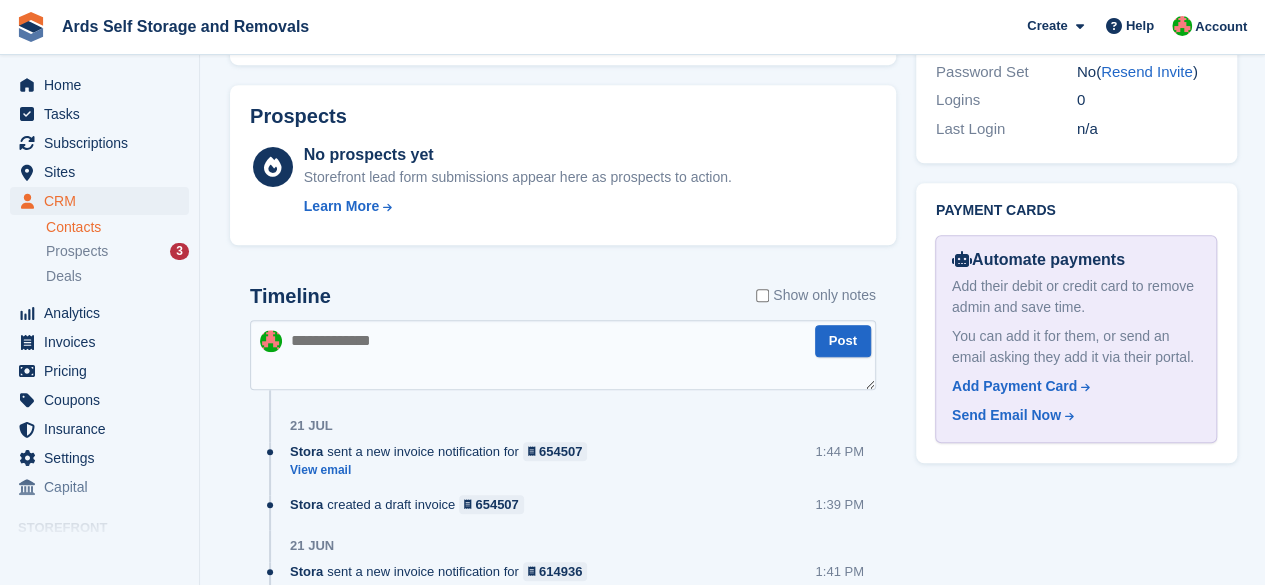 scroll, scrollTop: 800, scrollLeft: 0, axis: vertical 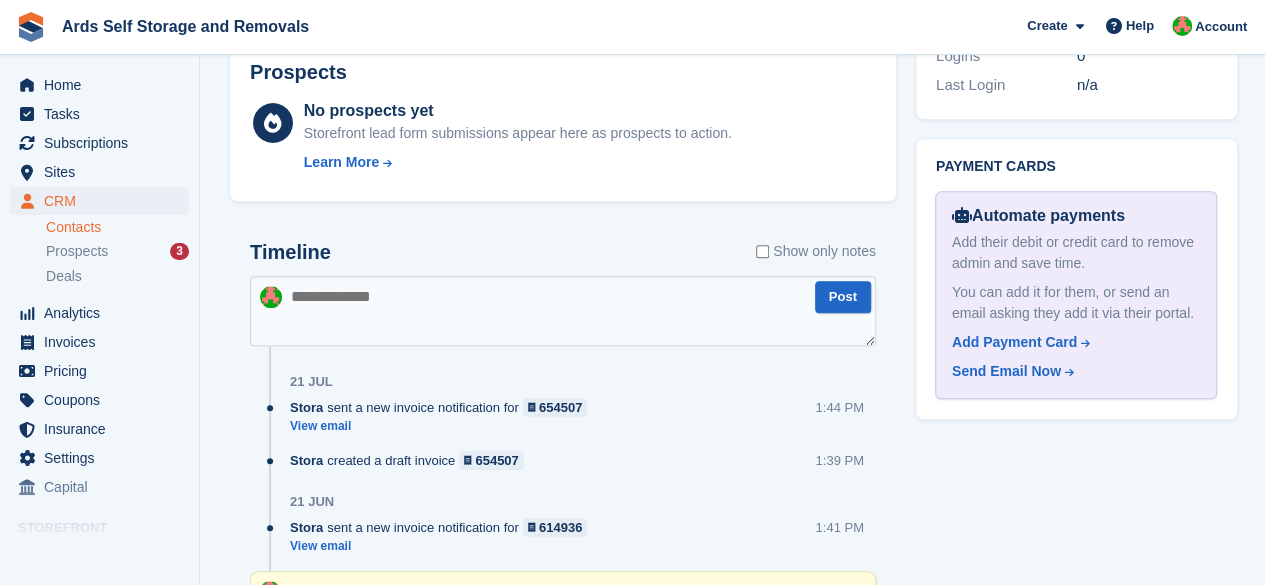 click at bounding box center [563, 311] 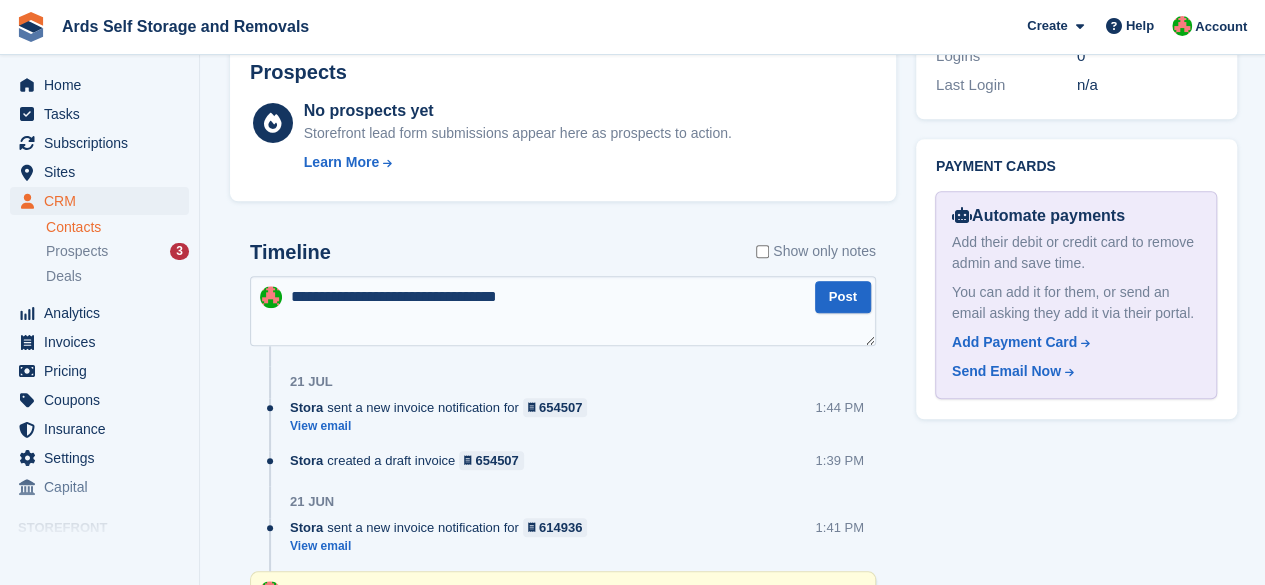 type on "**********" 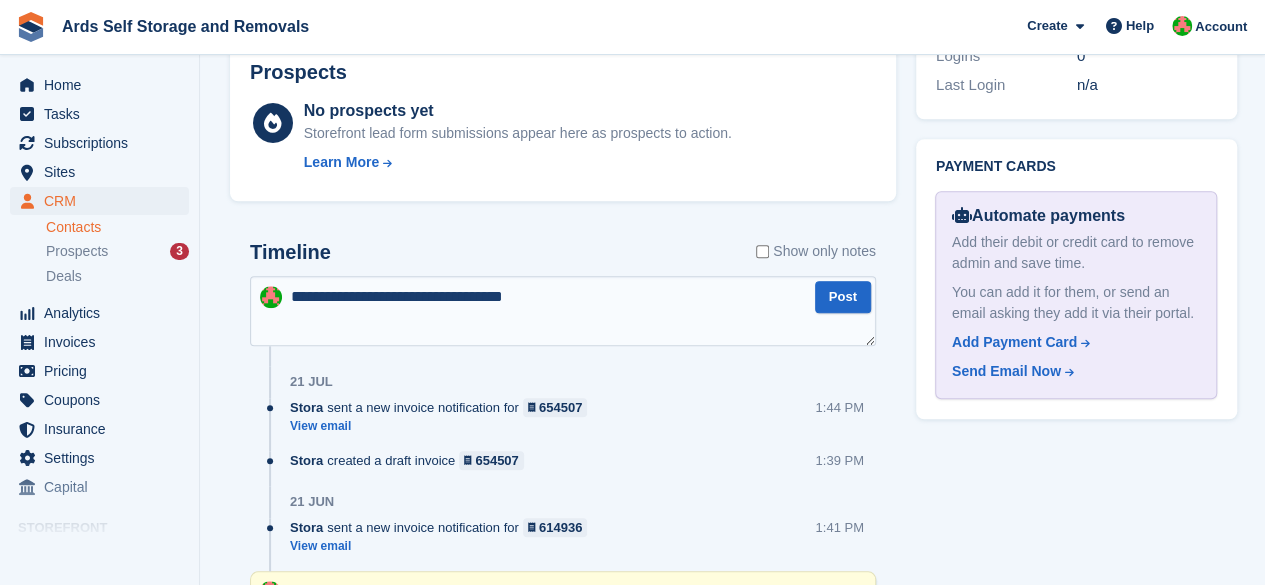 type 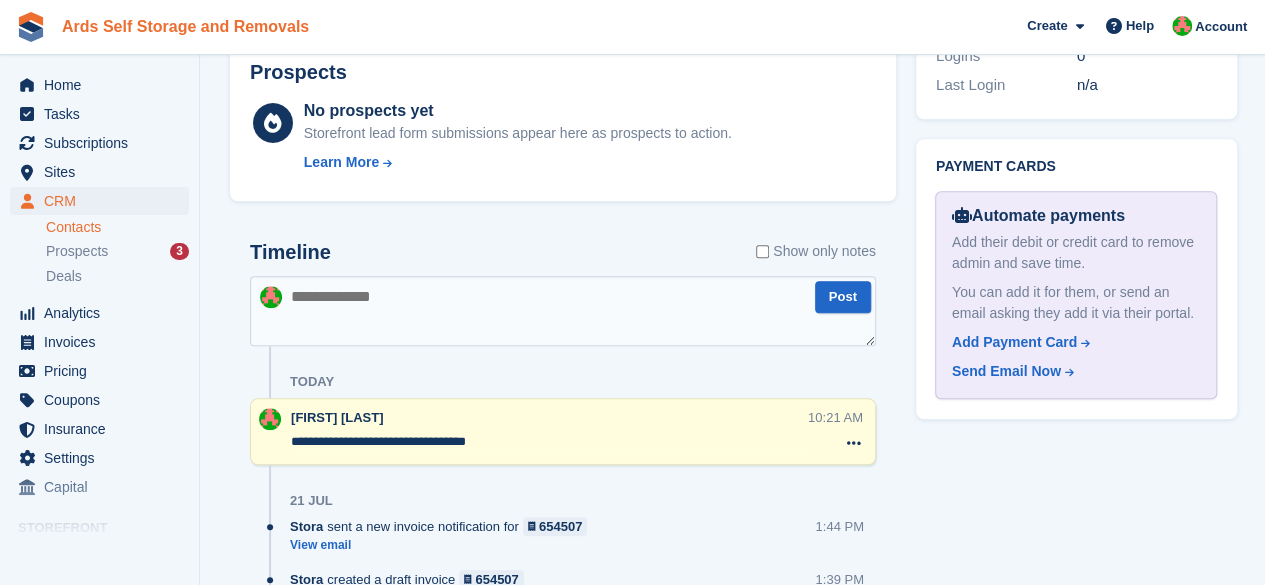 scroll, scrollTop: 0, scrollLeft: 0, axis: both 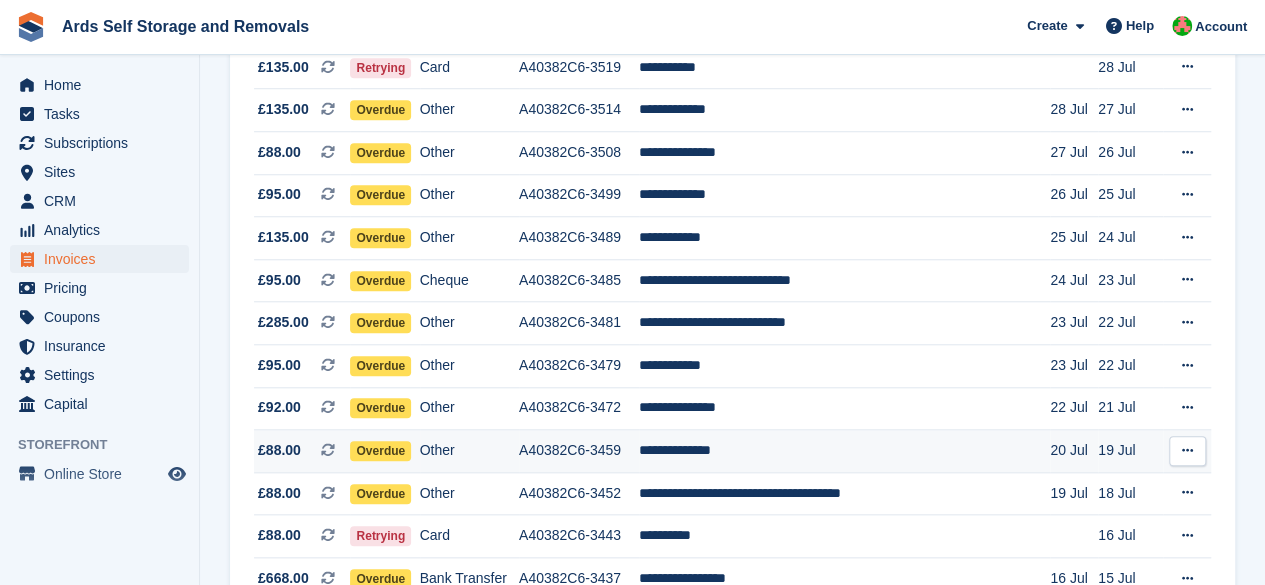 click on "A40382C6-3459" at bounding box center (579, 451) 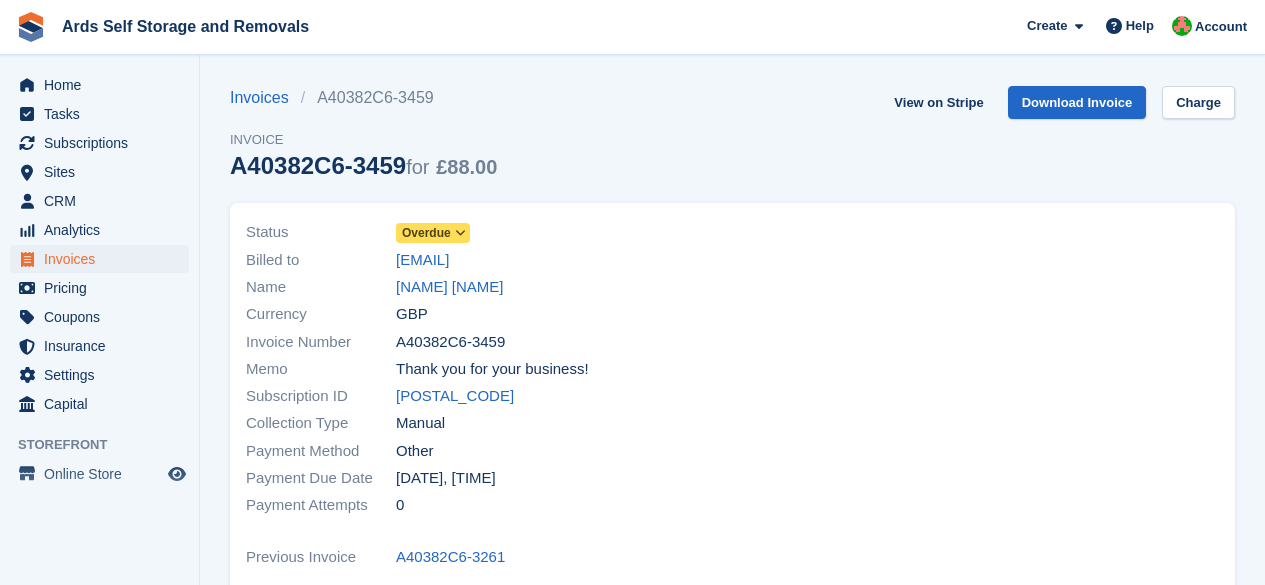 scroll, scrollTop: 0, scrollLeft: 0, axis: both 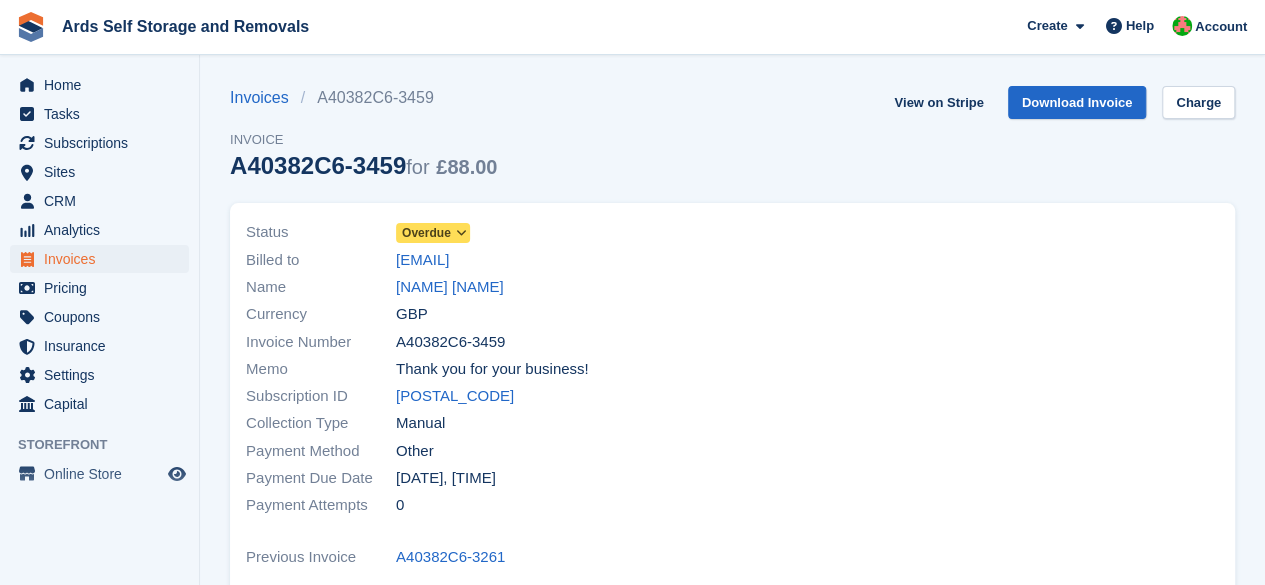 click on "Name
Clifford Healy" at bounding box center (483, 287) 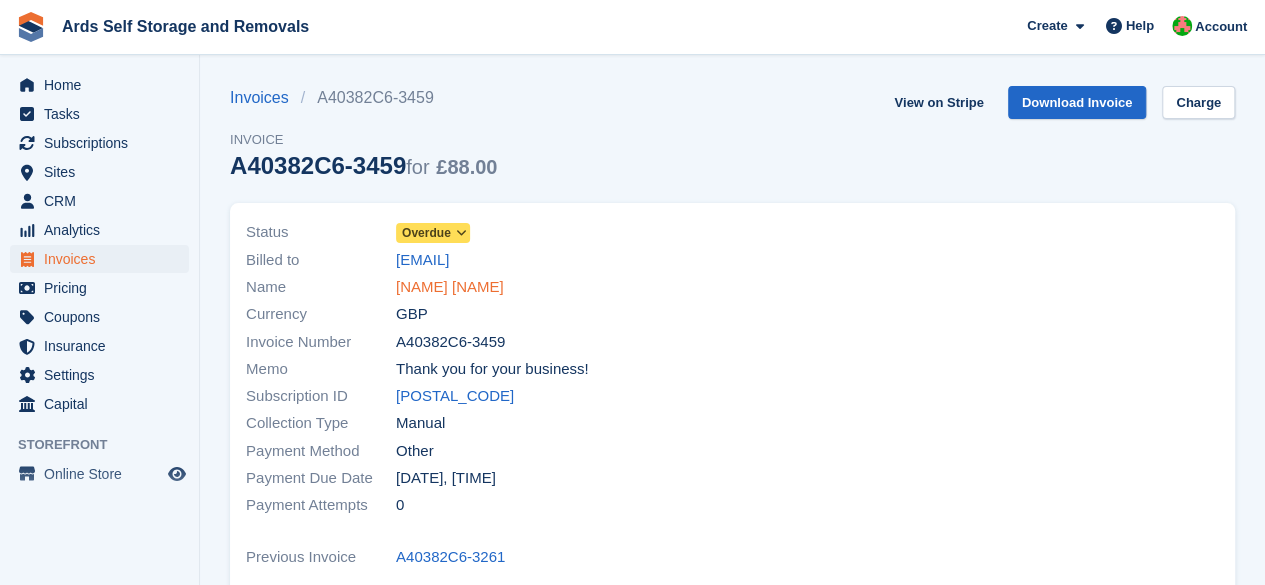 click on "Clifford Healy" at bounding box center (450, 287) 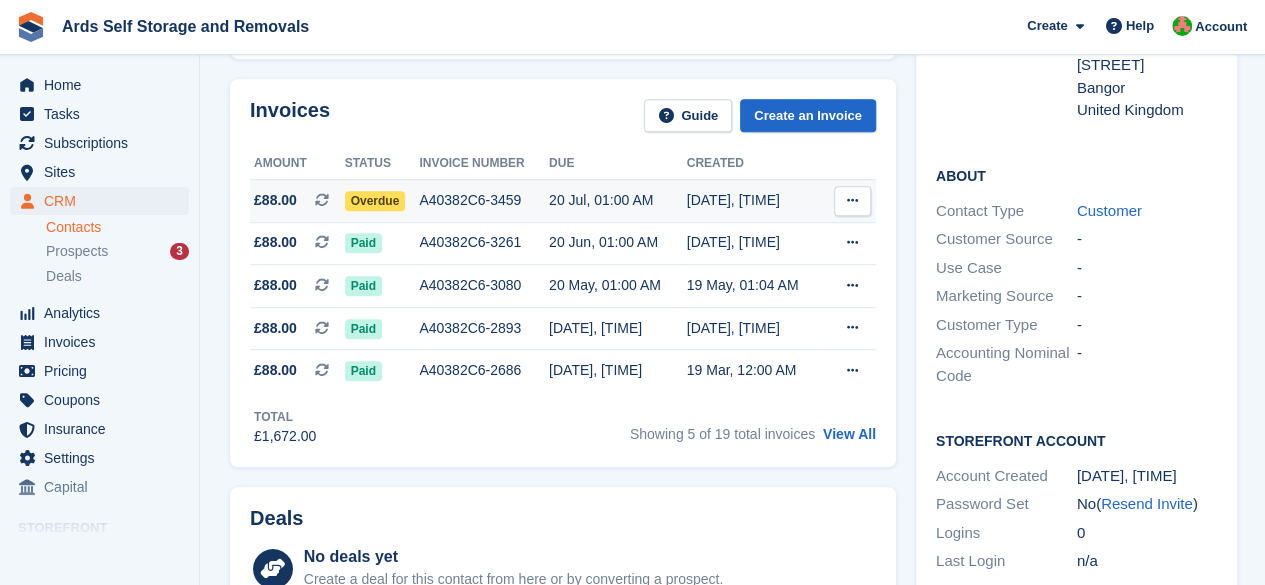 scroll, scrollTop: 400, scrollLeft: 0, axis: vertical 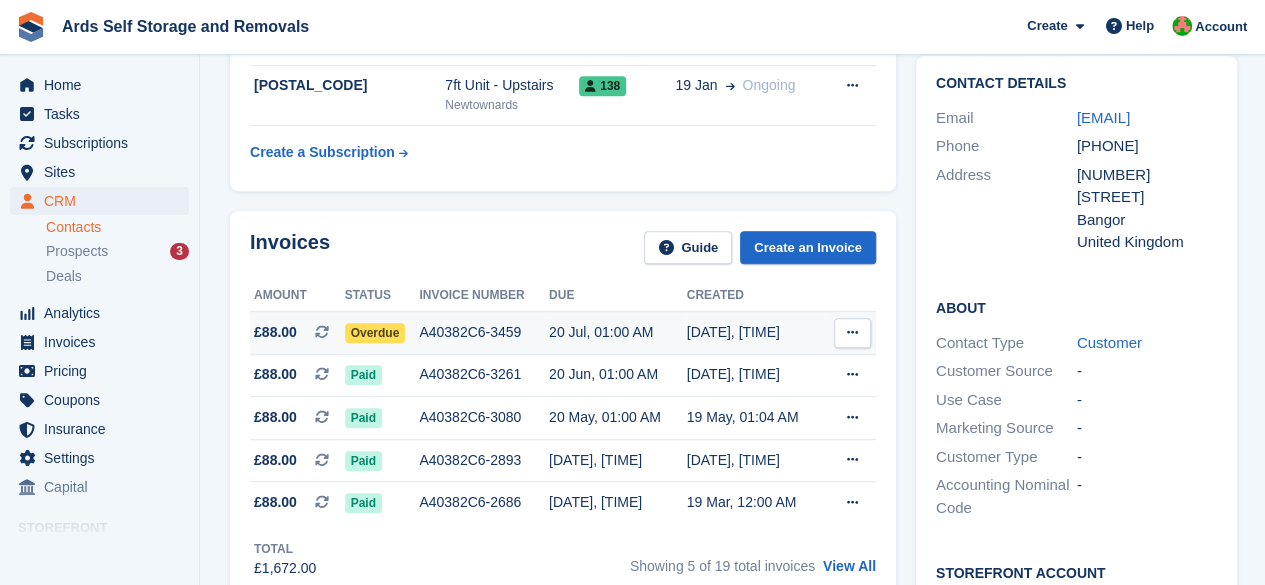 click on "Overdue" at bounding box center [375, 333] 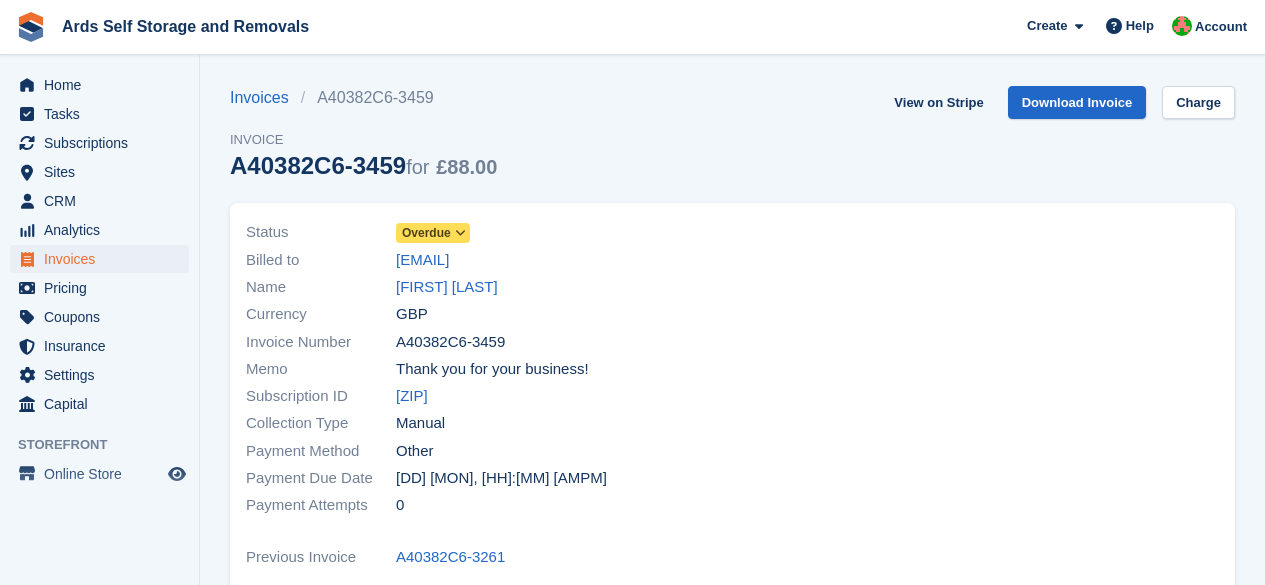scroll, scrollTop: 0, scrollLeft: 0, axis: both 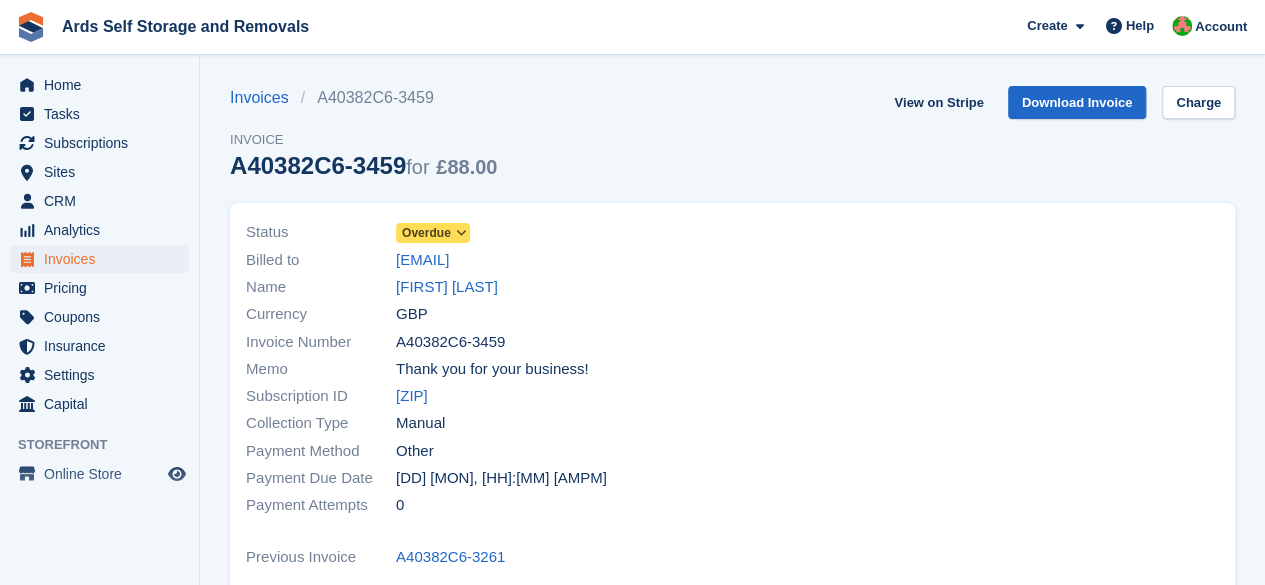 click on "Overdue" at bounding box center (426, 233) 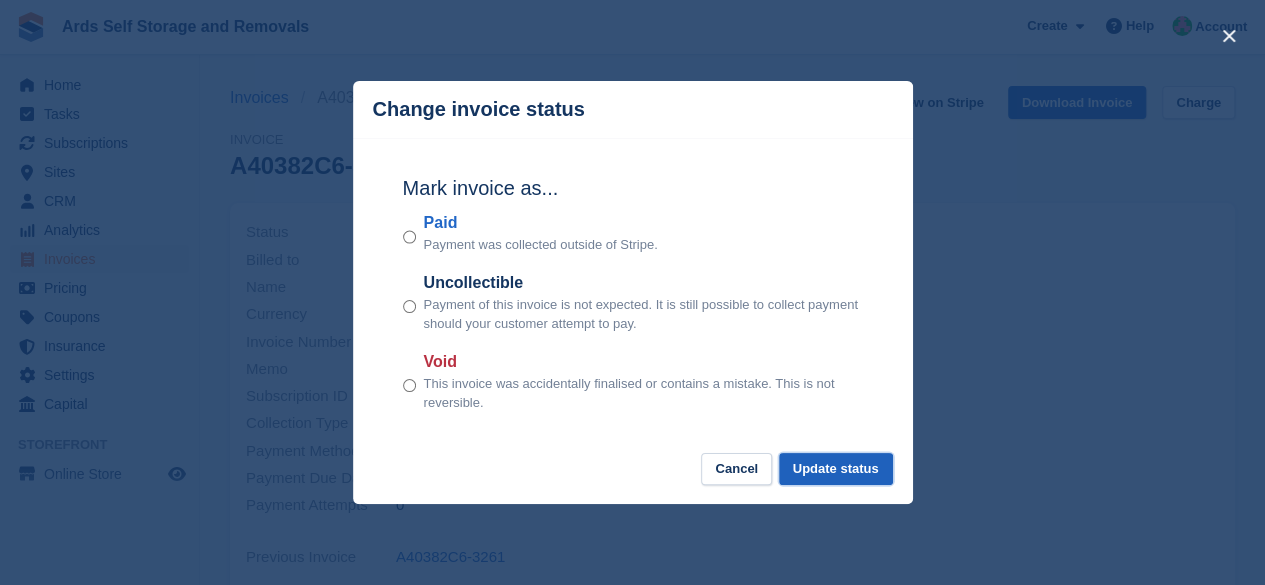 click on "Update status" at bounding box center (836, 469) 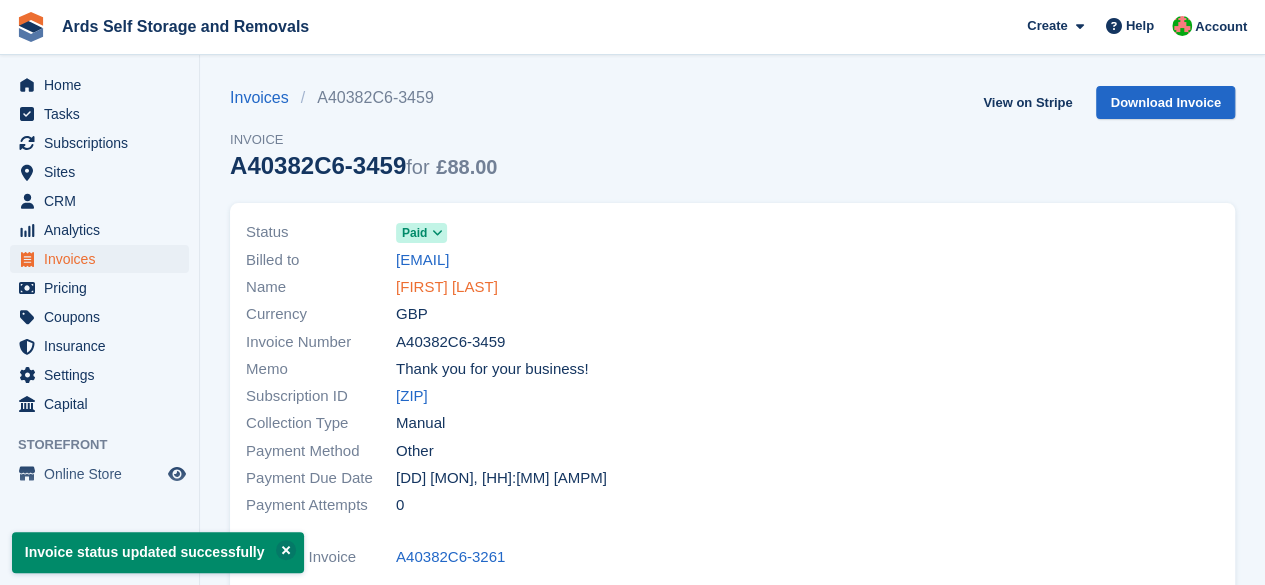 click on "[FIRST] [LAST]" at bounding box center (447, 287) 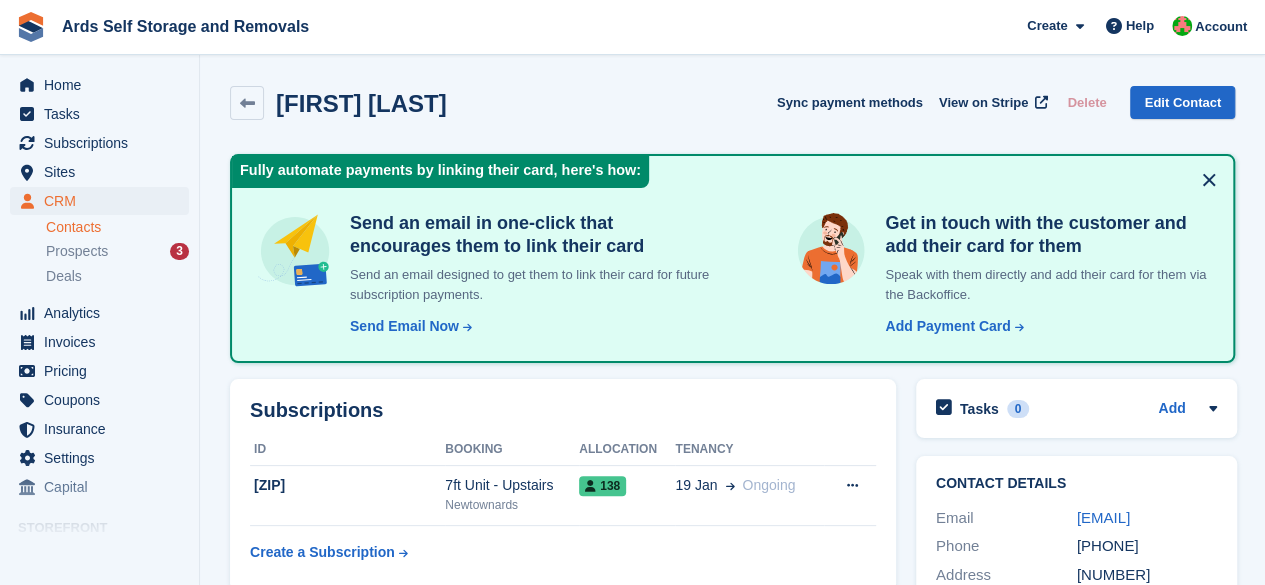 click at bounding box center [1209, 180] 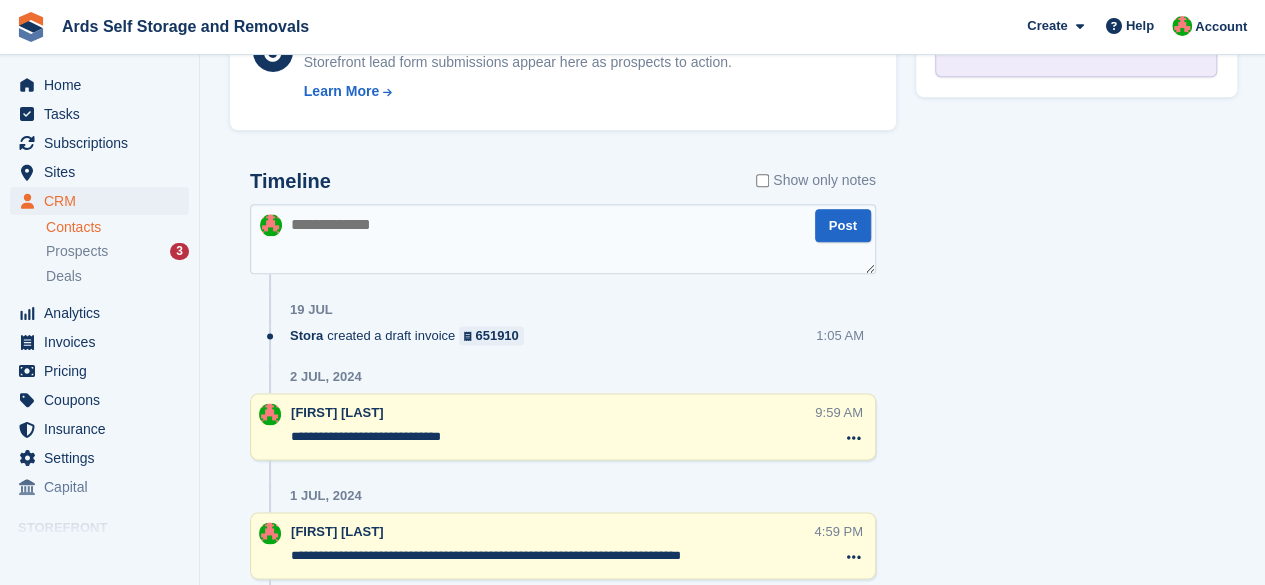 scroll, scrollTop: 1182, scrollLeft: 0, axis: vertical 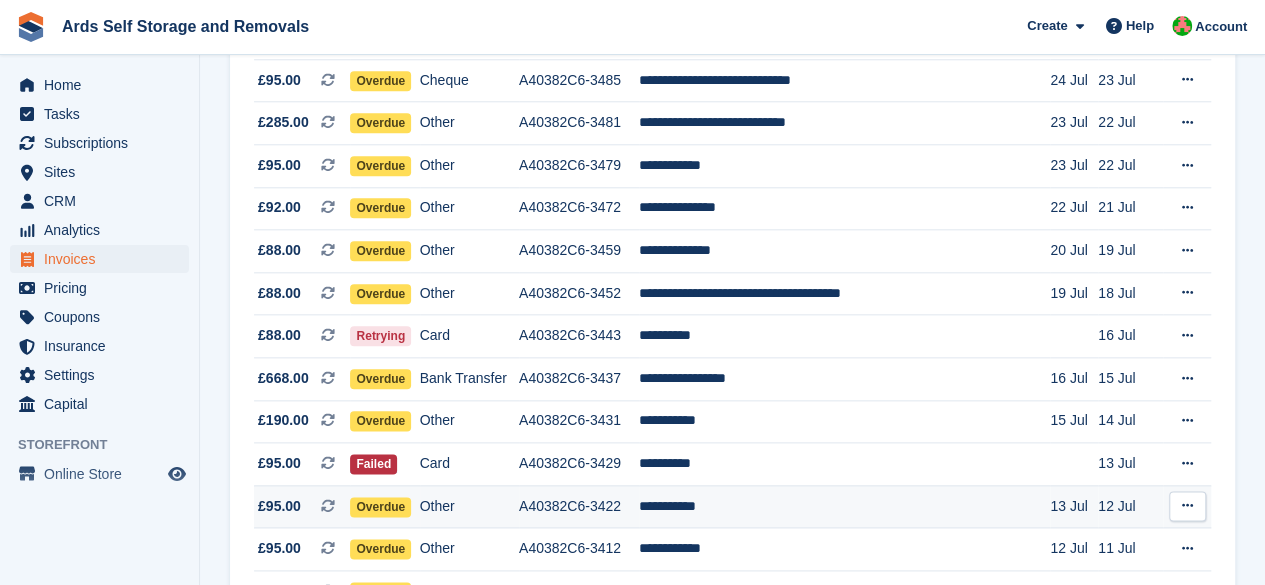 click on "A40382C6-3422" at bounding box center [579, 506] 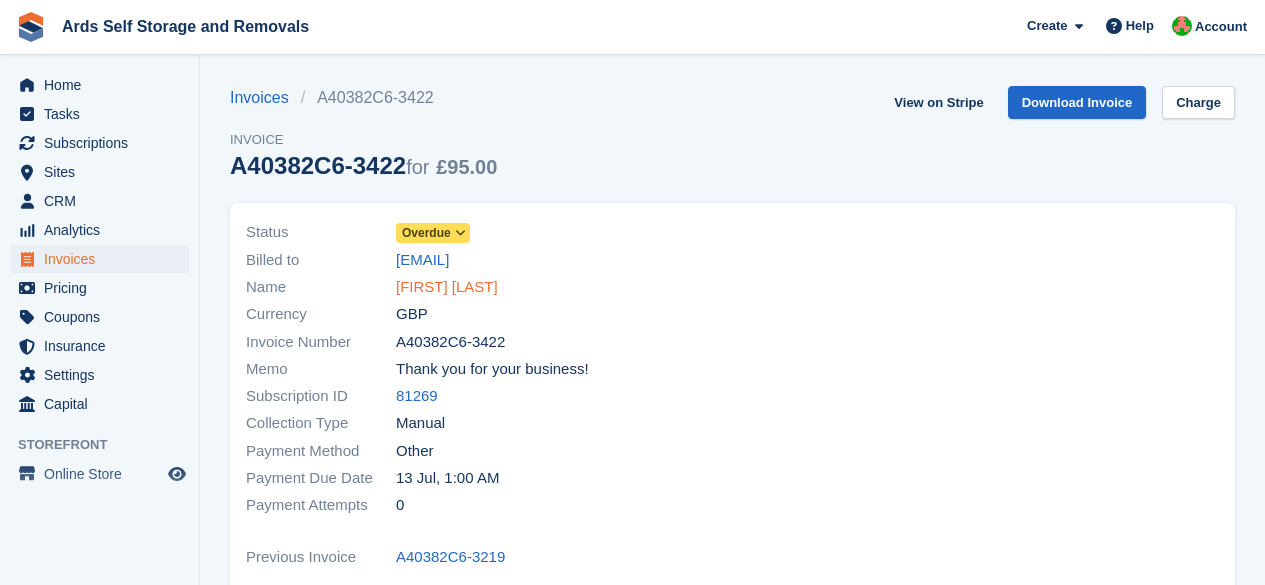 scroll, scrollTop: 0, scrollLeft: 0, axis: both 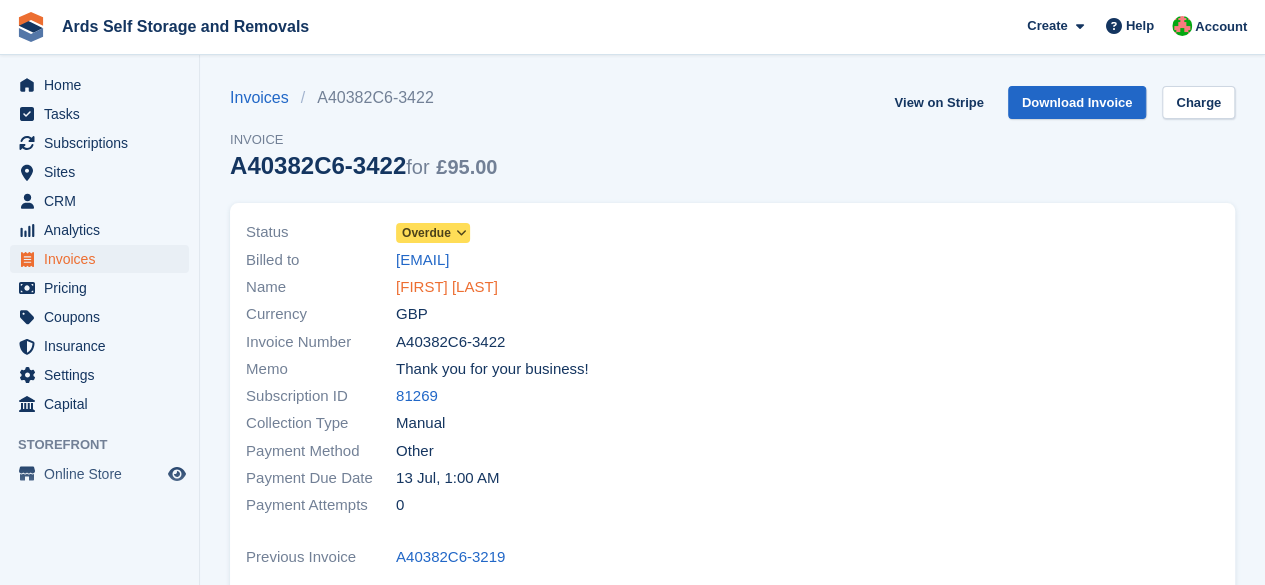 click on "[FIRST] [LAST]" at bounding box center (447, 287) 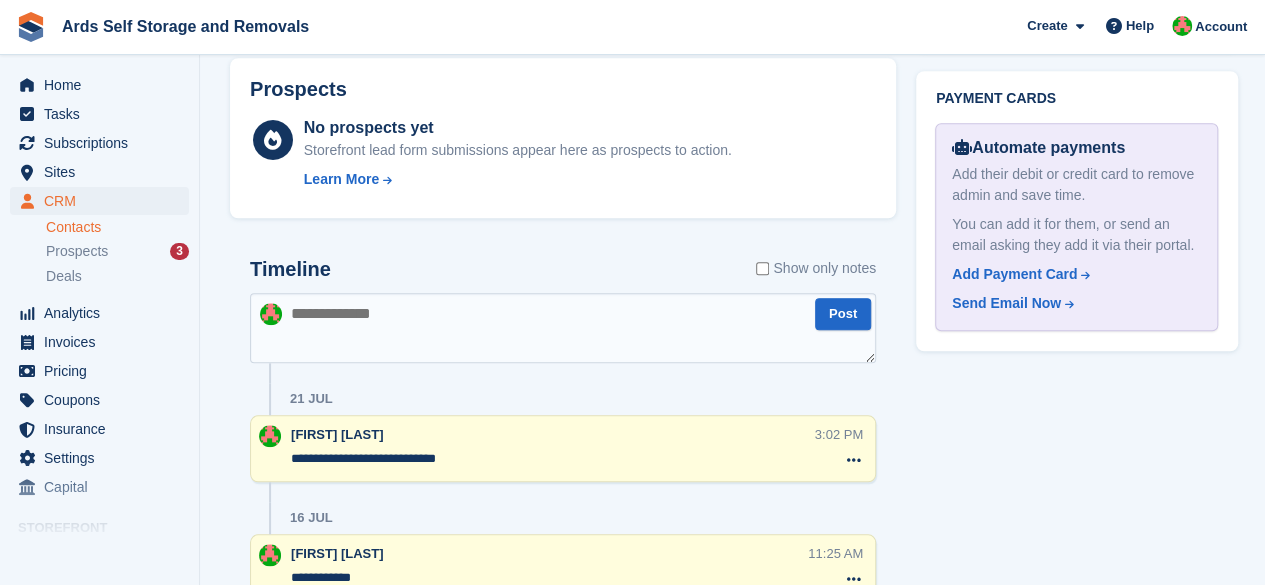 scroll, scrollTop: 900, scrollLeft: 0, axis: vertical 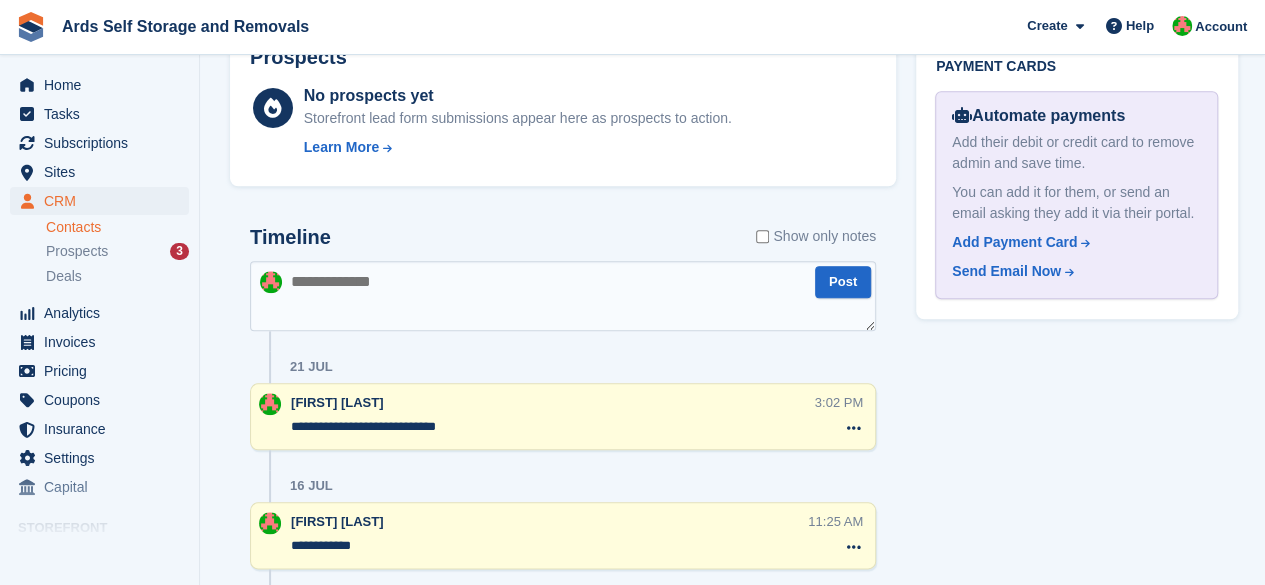 click at bounding box center [563, 296] 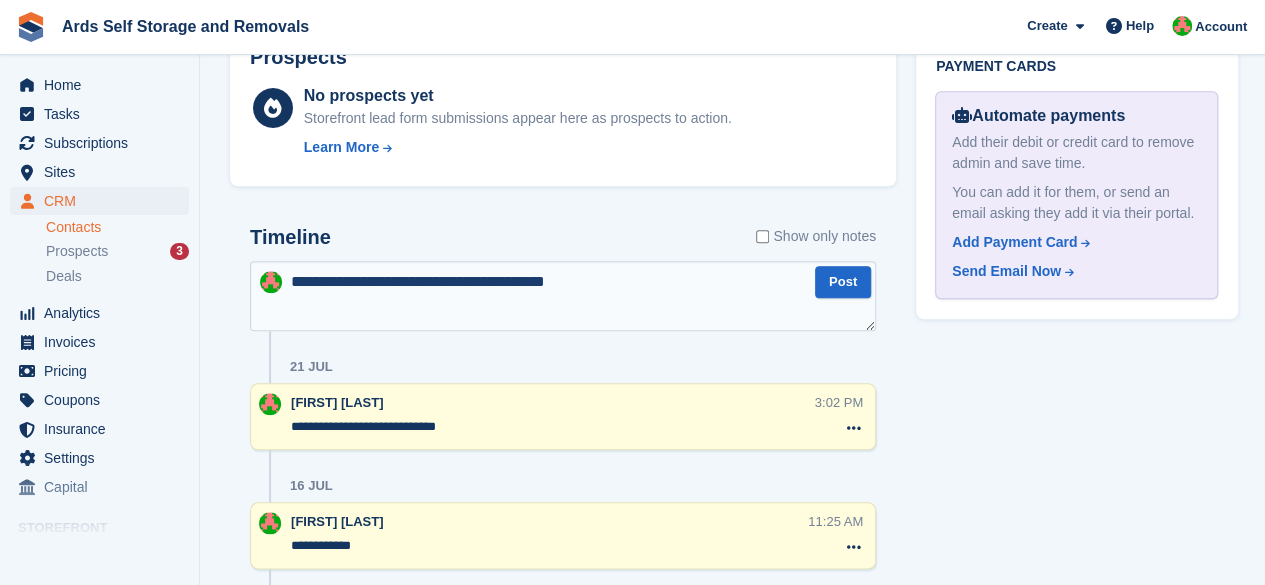 type on "**********" 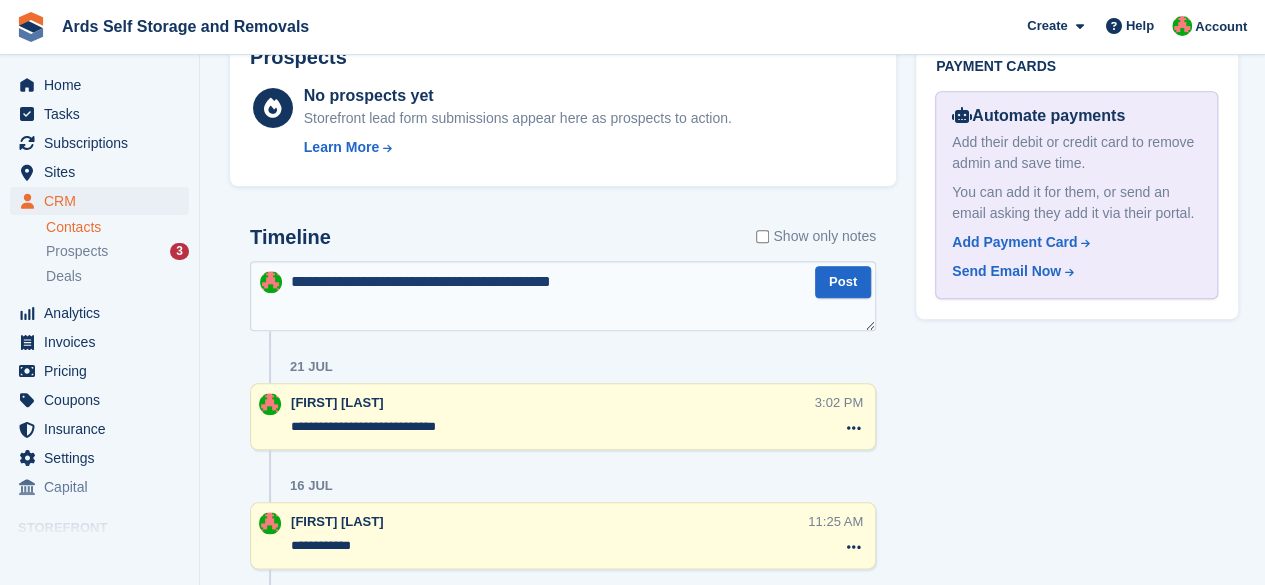 type 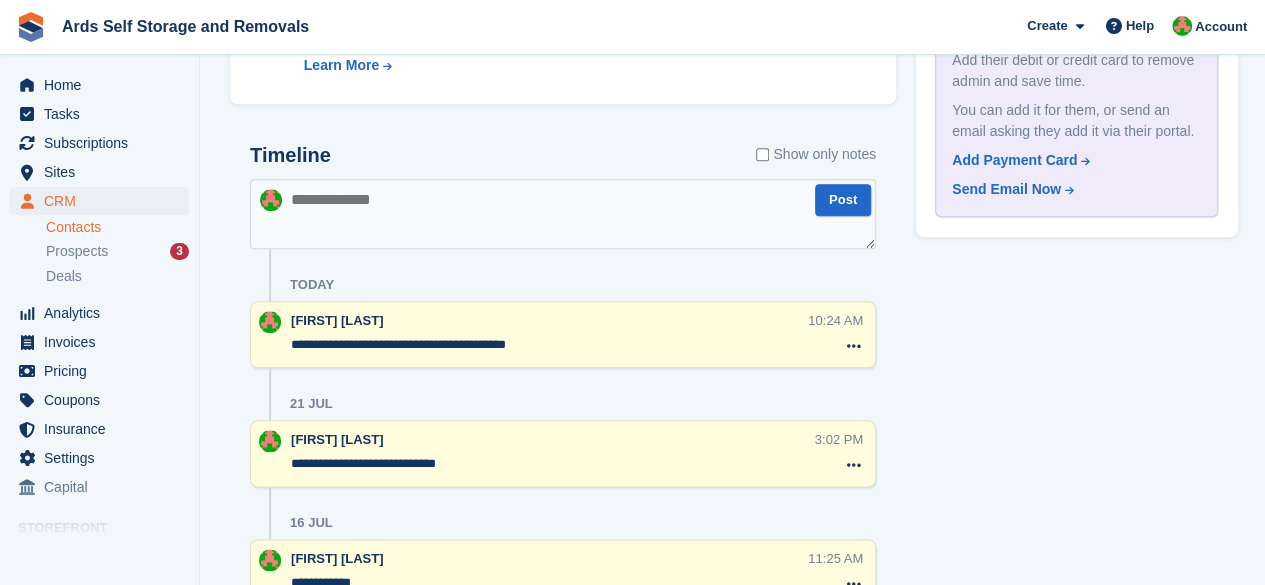 scroll, scrollTop: 1100, scrollLeft: 0, axis: vertical 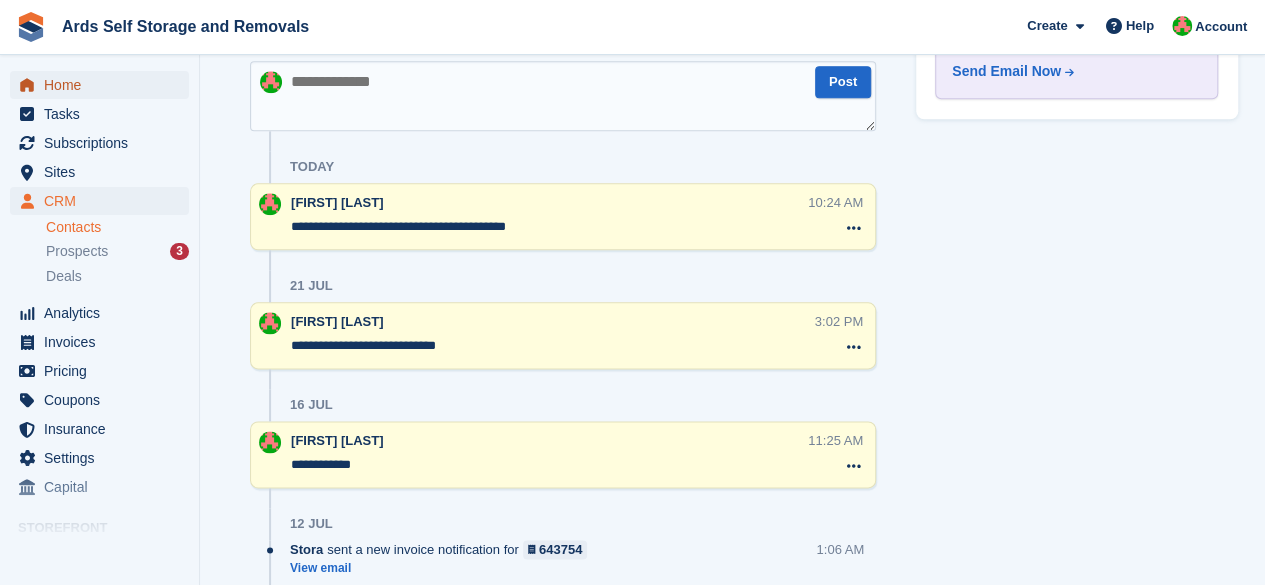 click on "Home" at bounding box center [104, 85] 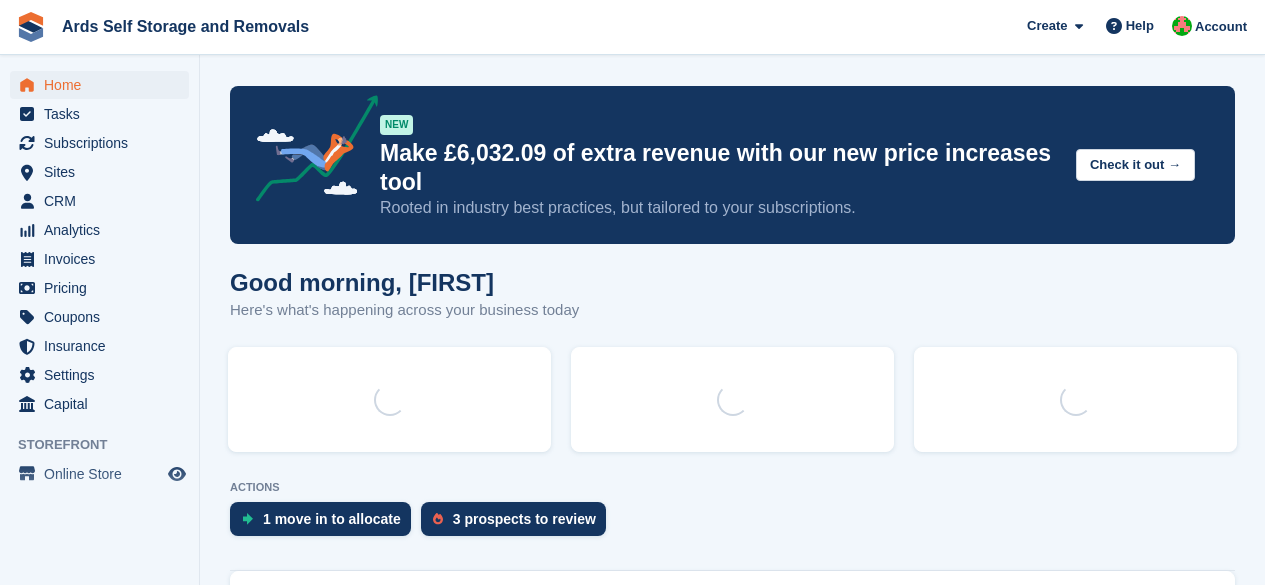 scroll, scrollTop: 0, scrollLeft: 0, axis: both 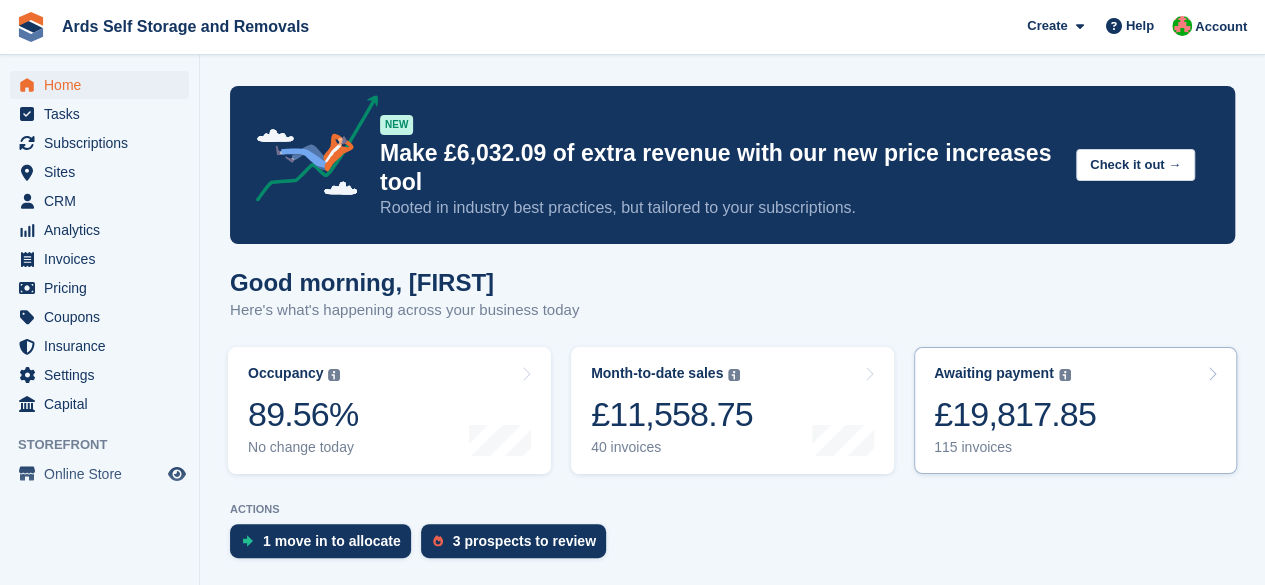 click on "£19,817.85" at bounding box center (1015, 414) 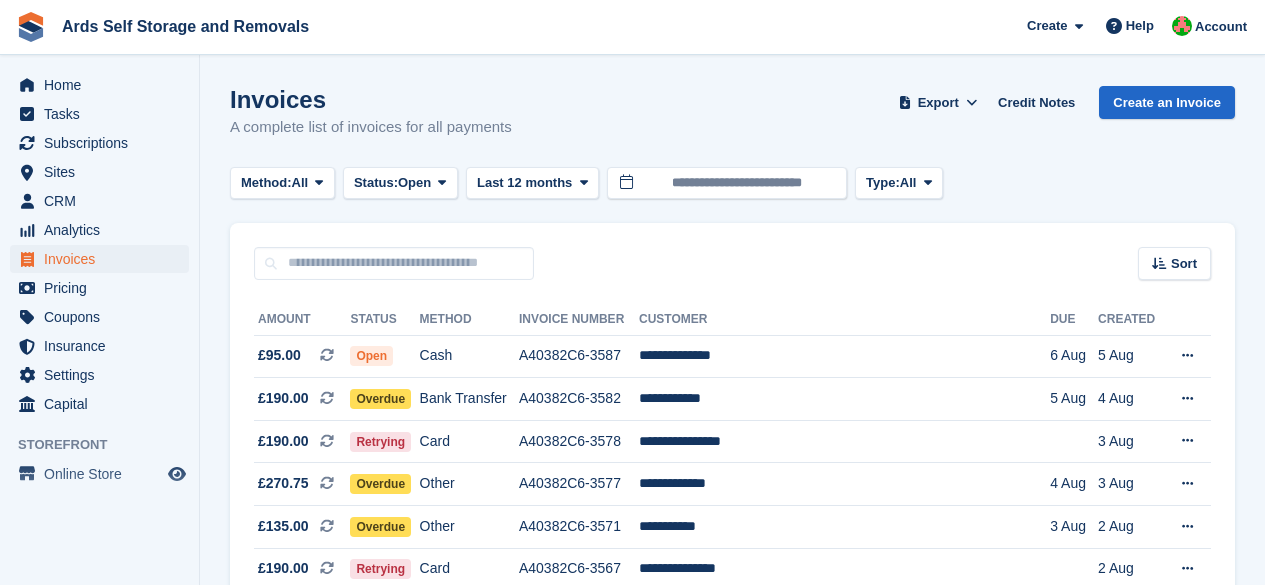 scroll, scrollTop: 200, scrollLeft: 0, axis: vertical 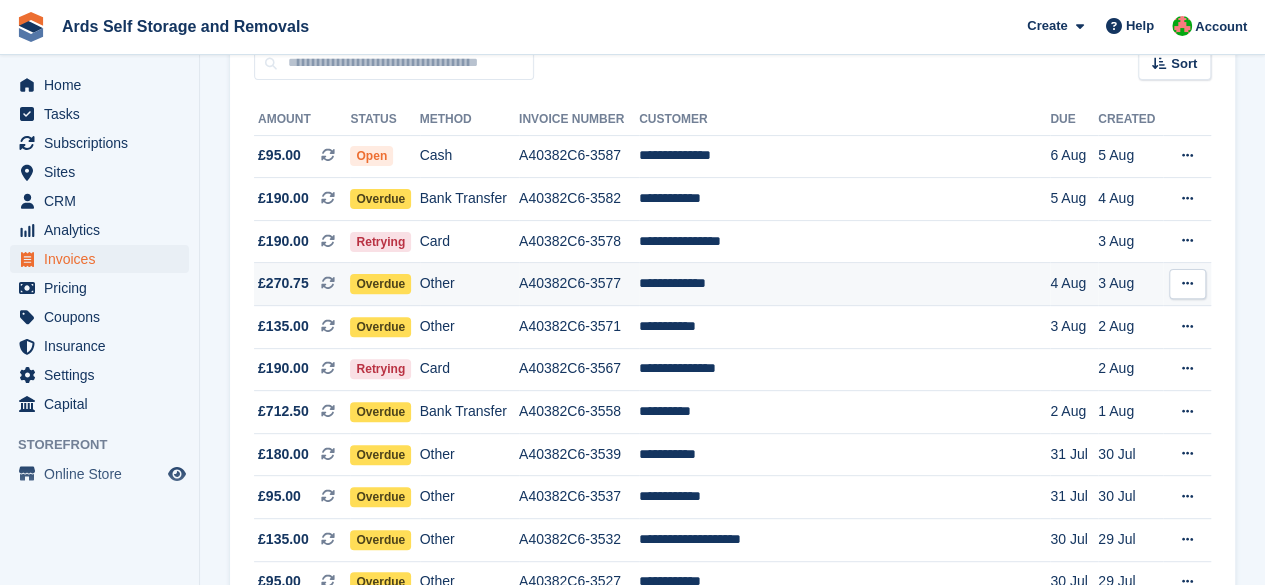 click on "**********" at bounding box center [844, 284] 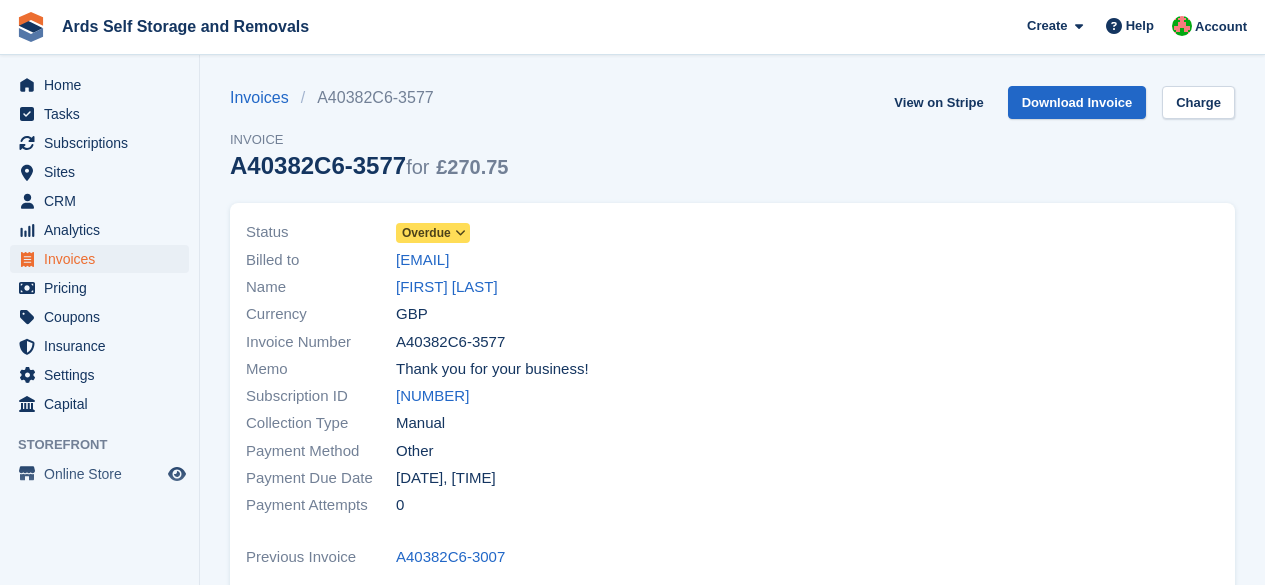 scroll, scrollTop: 0, scrollLeft: 0, axis: both 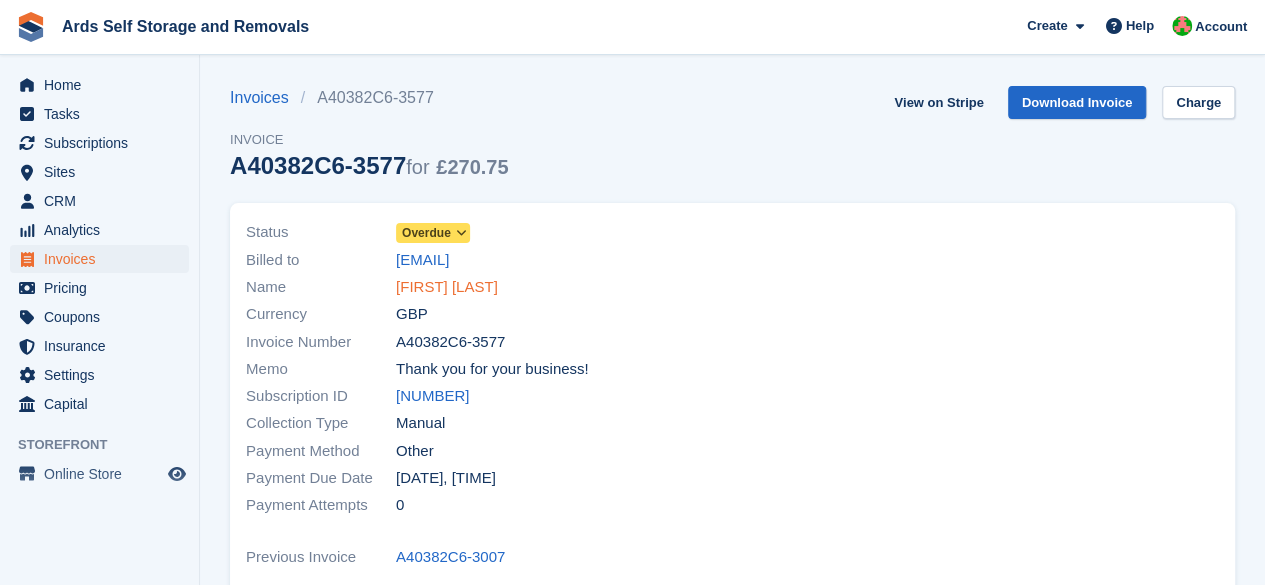 click on "[FIRST] [LAST]" at bounding box center (447, 287) 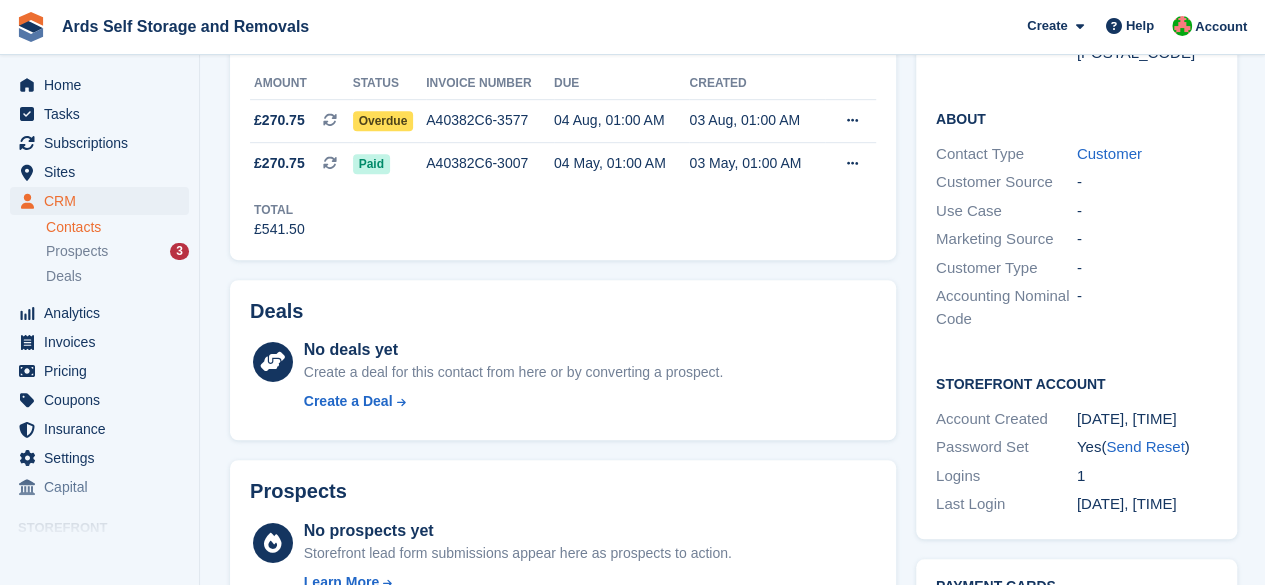 scroll, scrollTop: 257, scrollLeft: 0, axis: vertical 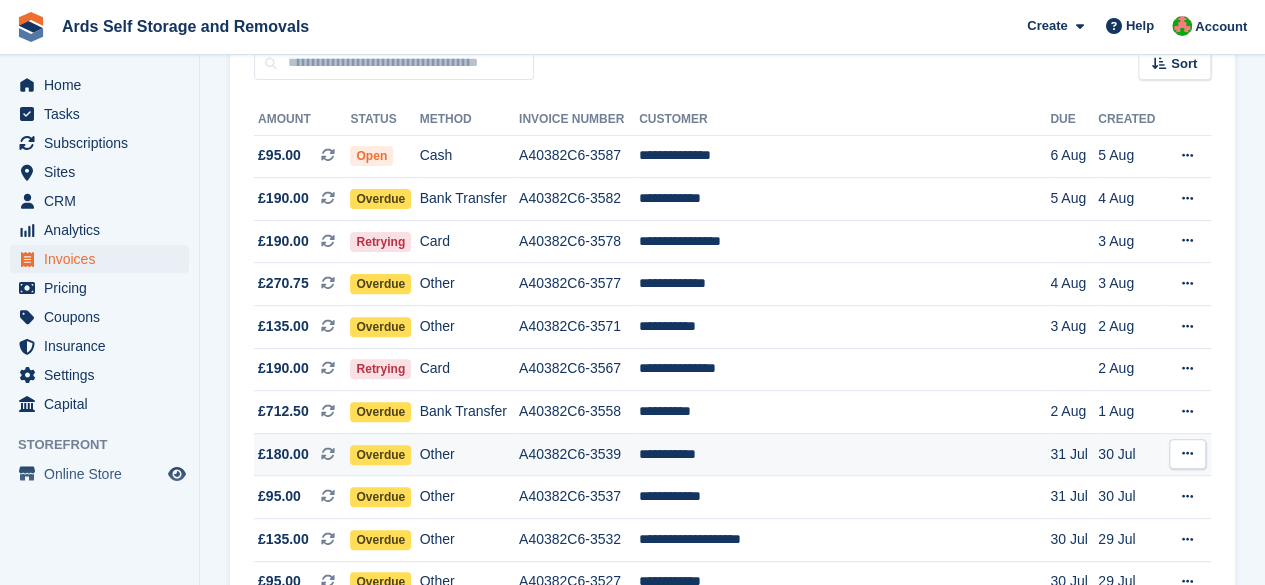 click on "Other" at bounding box center [469, 454] 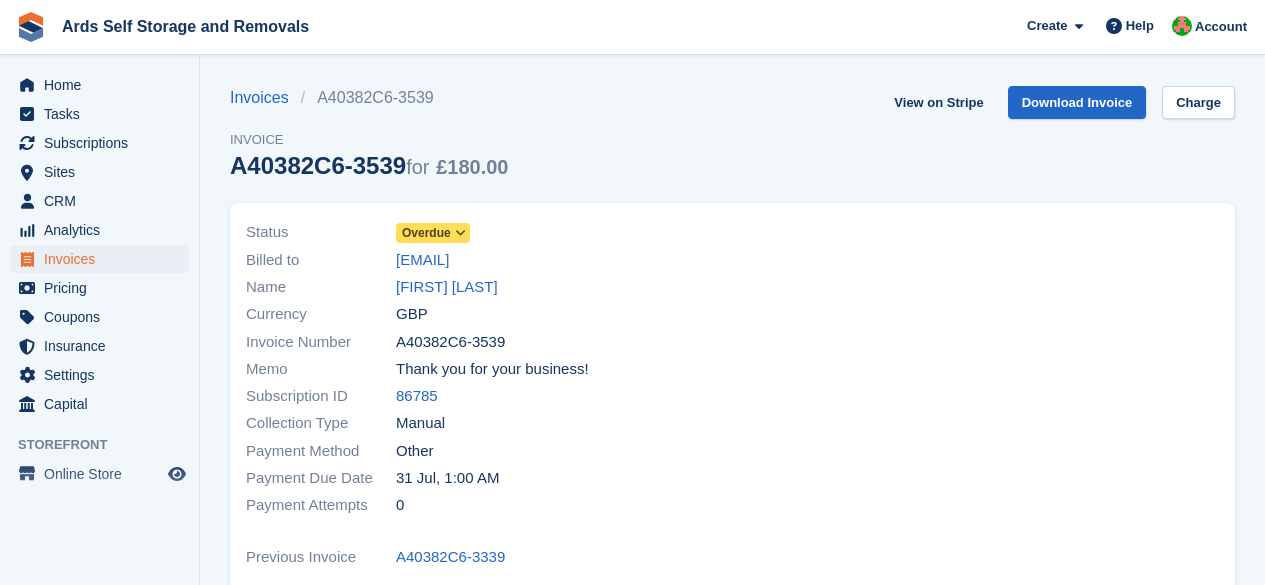 scroll, scrollTop: 0, scrollLeft: 0, axis: both 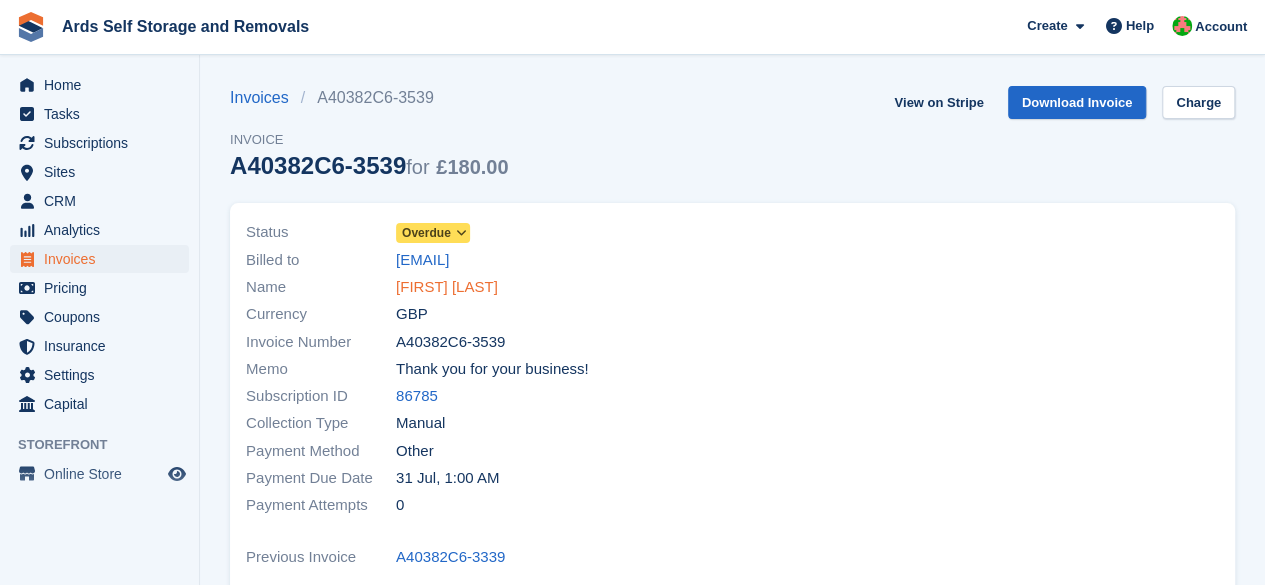 click on "Laura Burns" at bounding box center [447, 287] 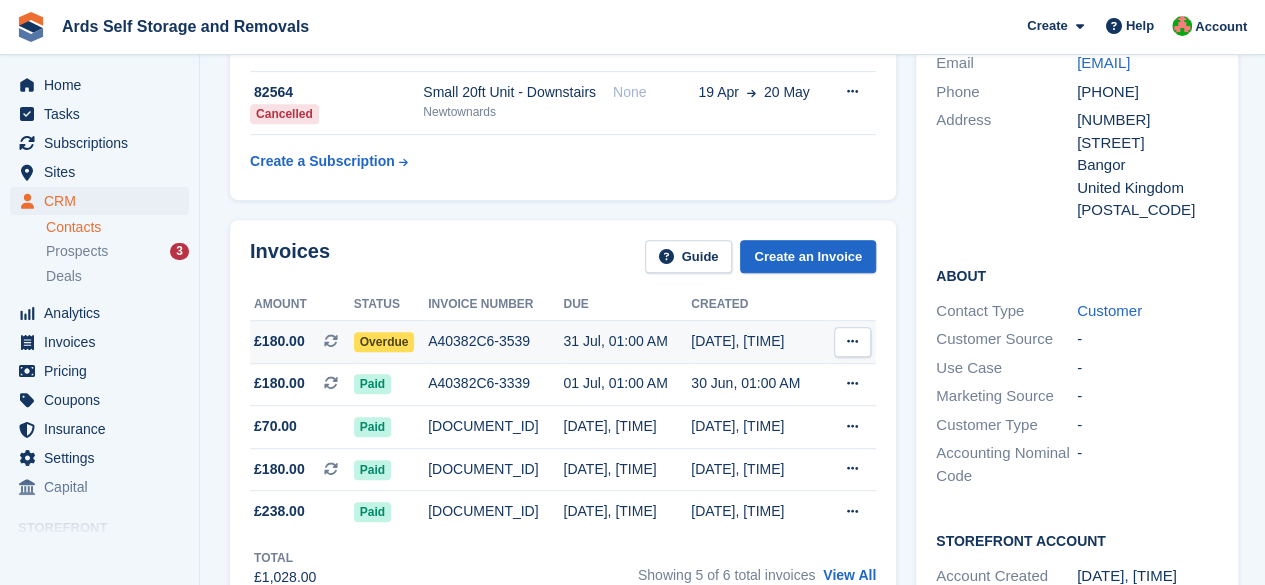 scroll, scrollTop: 100, scrollLeft: 0, axis: vertical 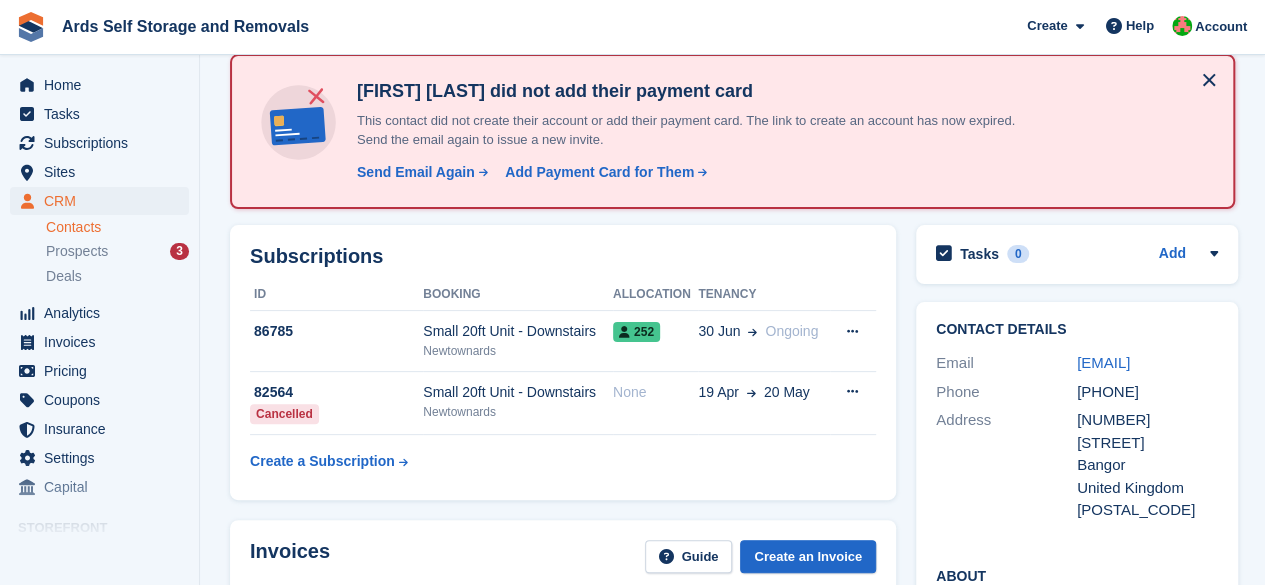 click at bounding box center (1209, 80) 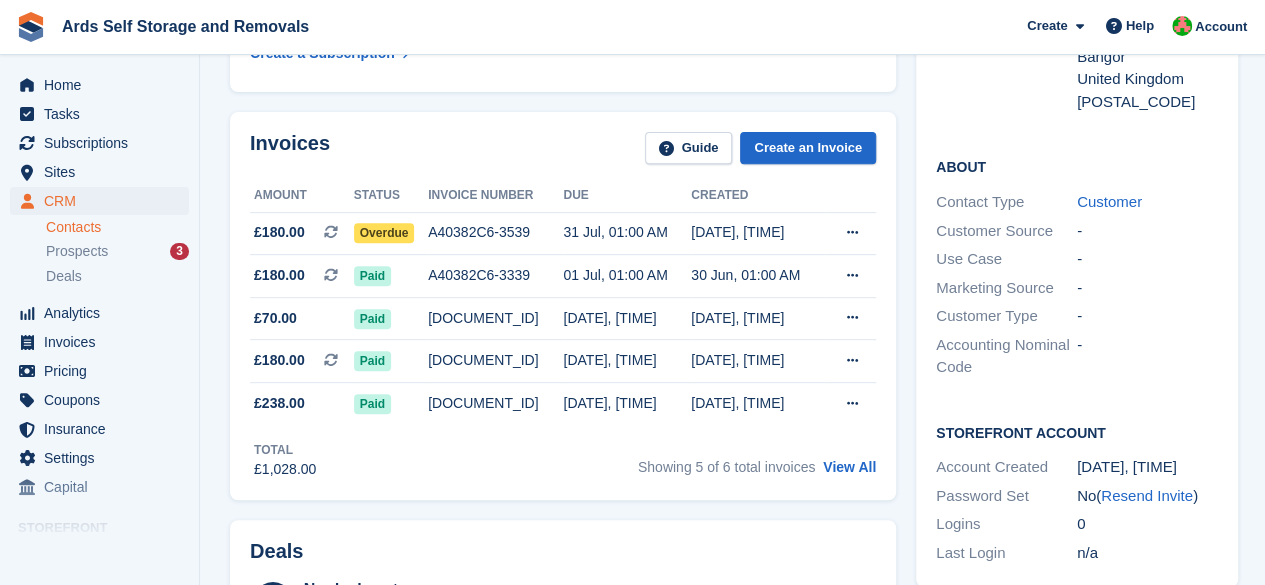 scroll, scrollTop: 207, scrollLeft: 0, axis: vertical 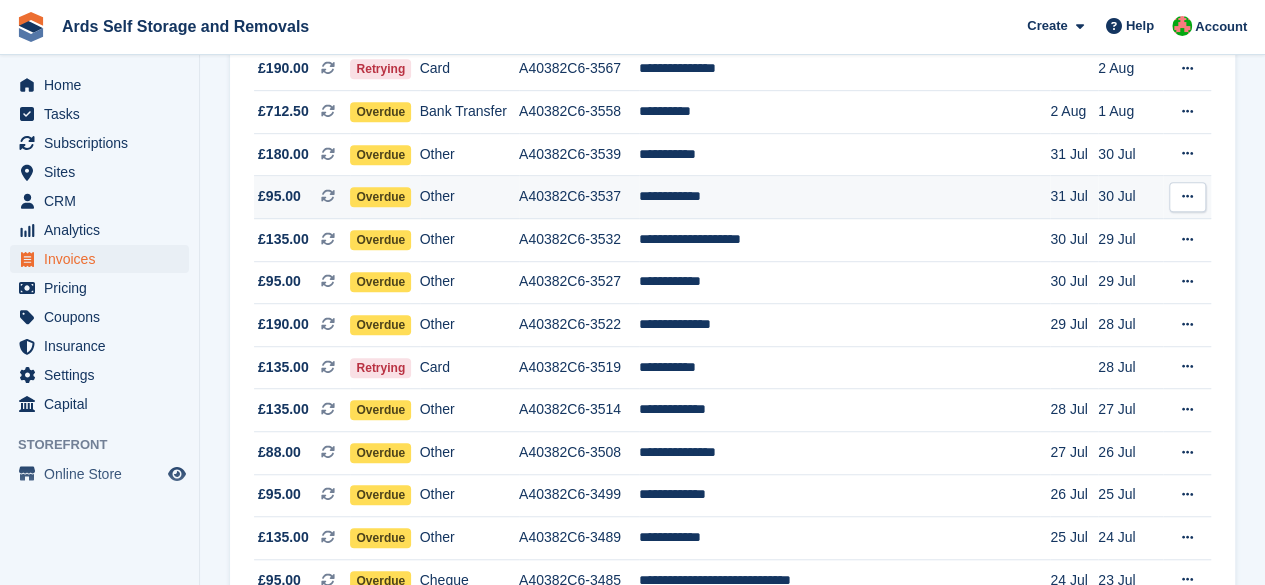 click on "A40382C6-3537" at bounding box center [579, 197] 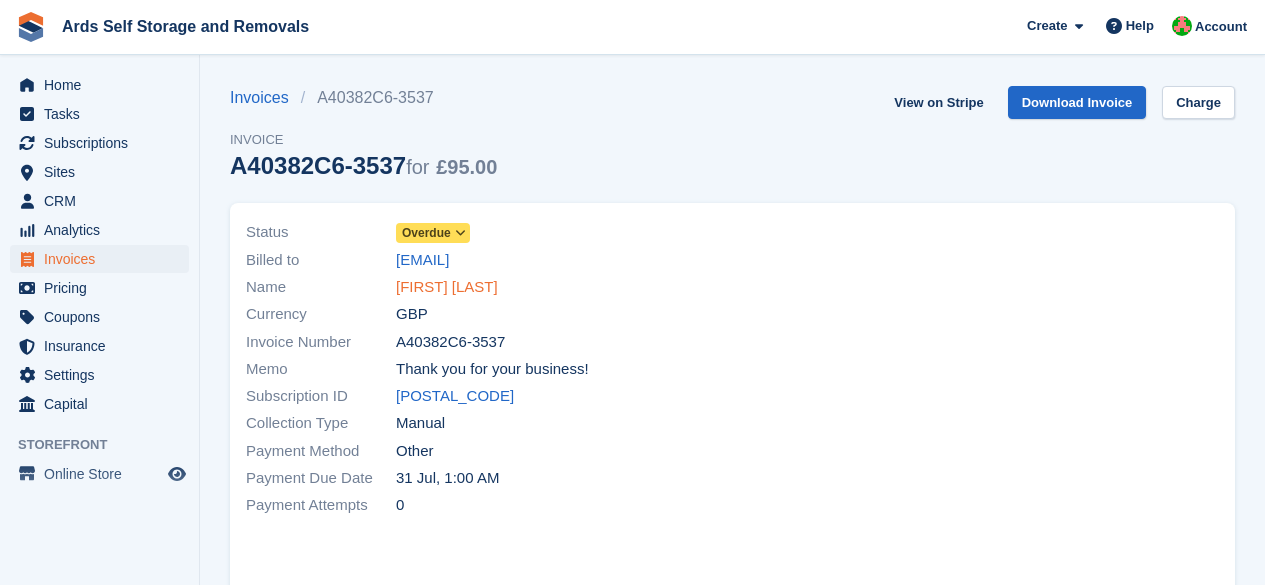 scroll, scrollTop: 0, scrollLeft: 0, axis: both 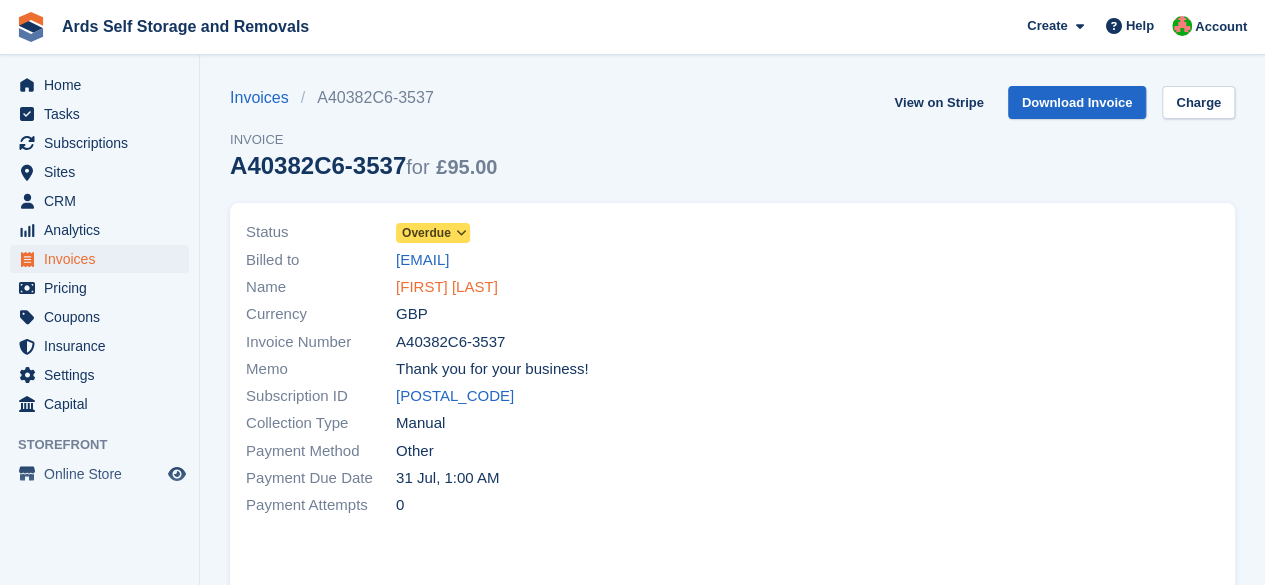 click on "[NAME] [LAST]" at bounding box center (447, 287) 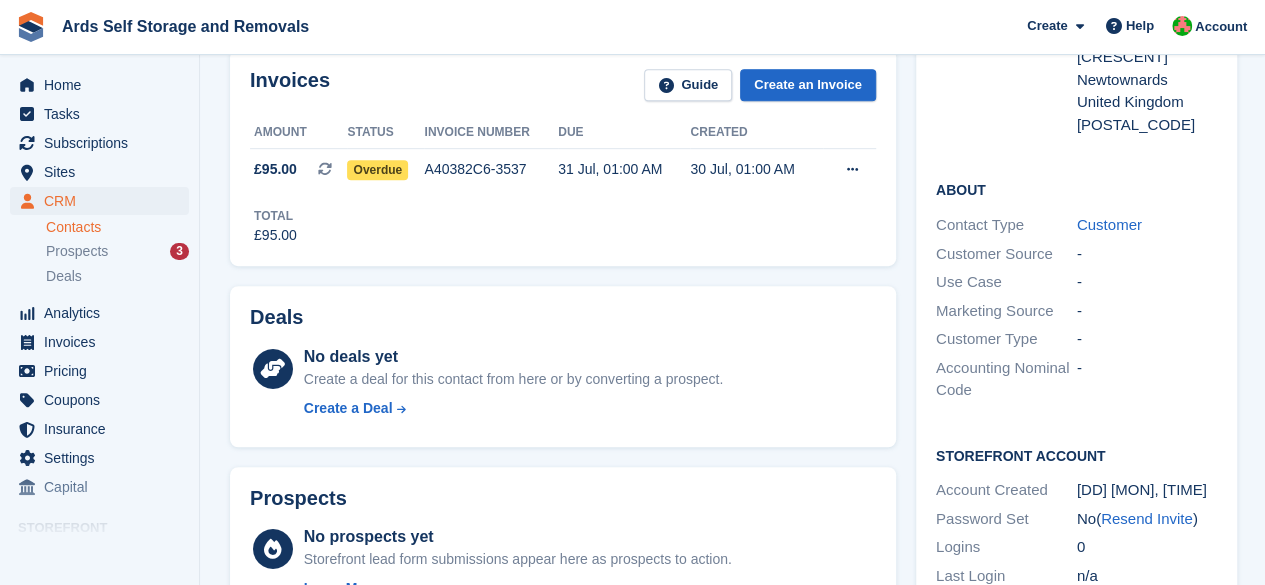 scroll, scrollTop: 400, scrollLeft: 0, axis: vertical 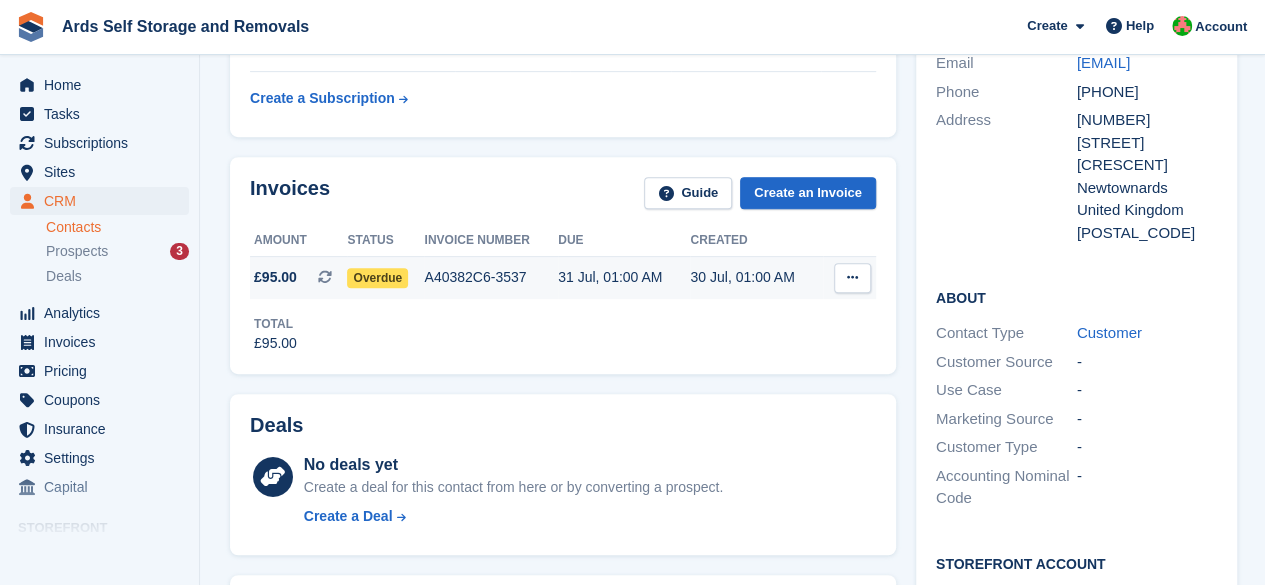 click on "Overdue" at bounding box center [377, 278] 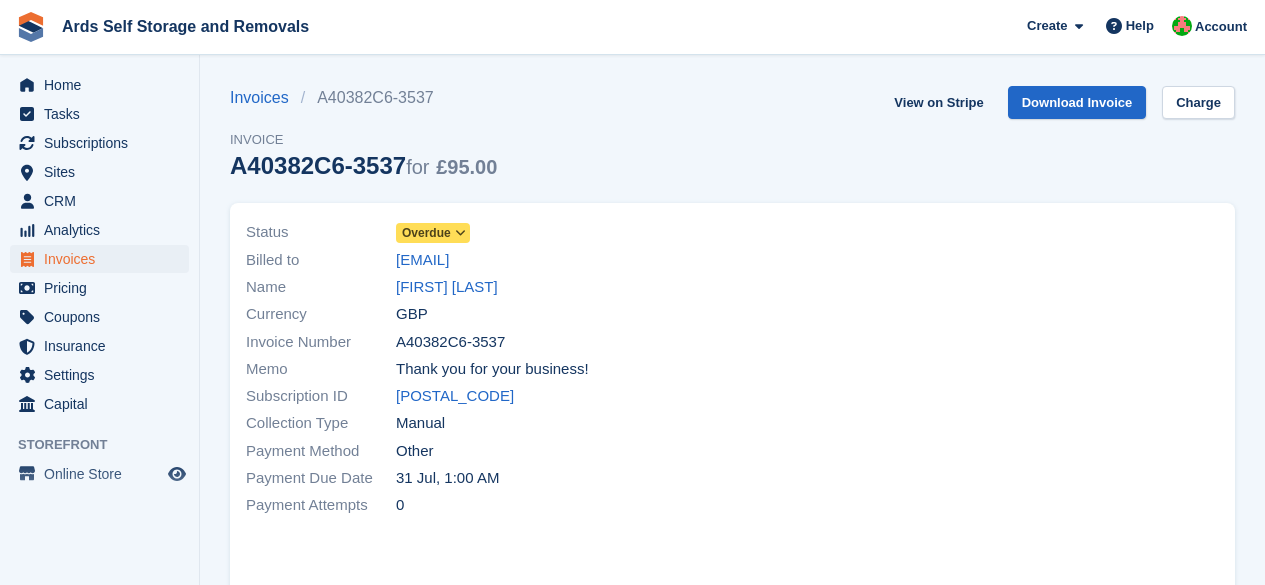 scroll, scrollTop: 0, scrollLeft: 0, axis: both 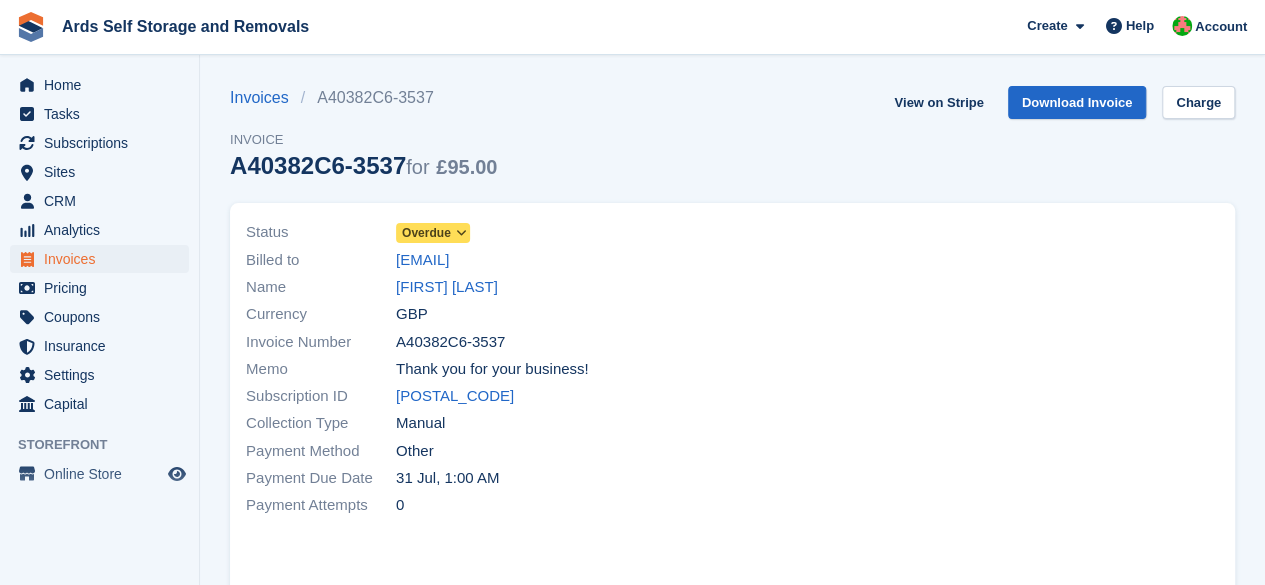 click on "Overdue" at bounding box center [426, 233] 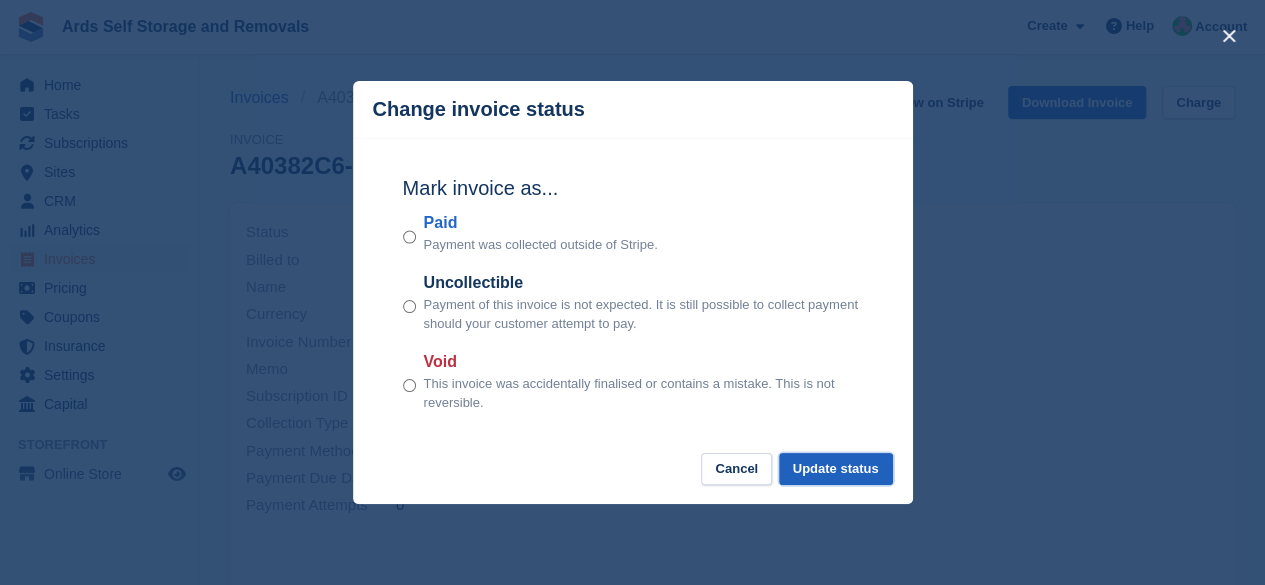 click on "Update status" at bounding box center [836, 469] 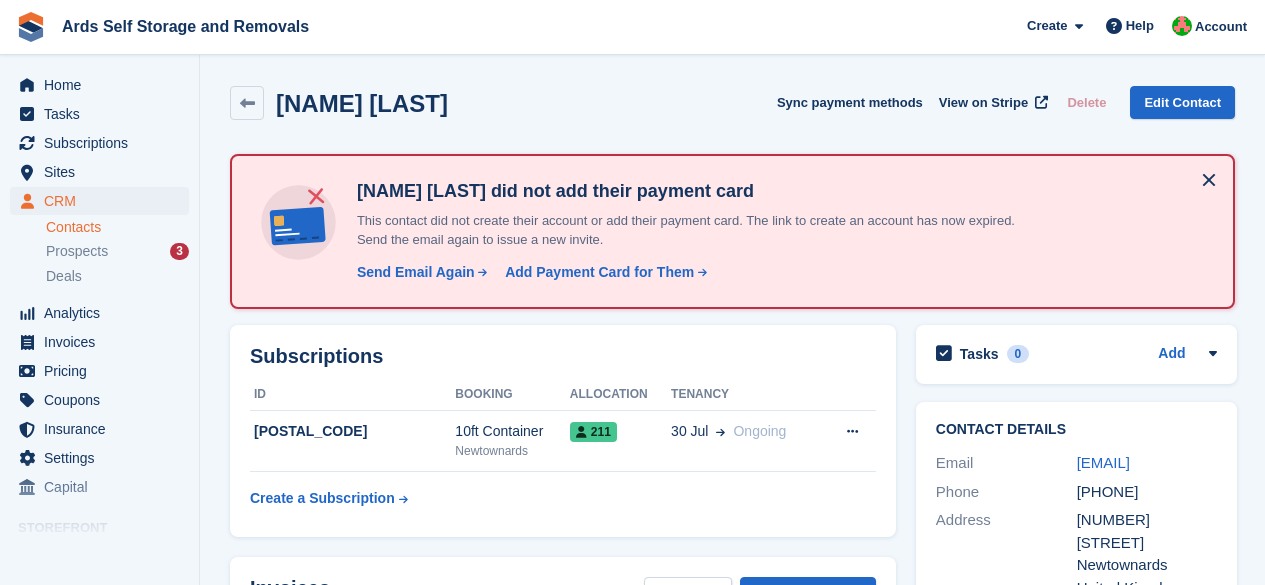 scroll, scrollTop: 400, scrollLeft: 0, axis: vertical 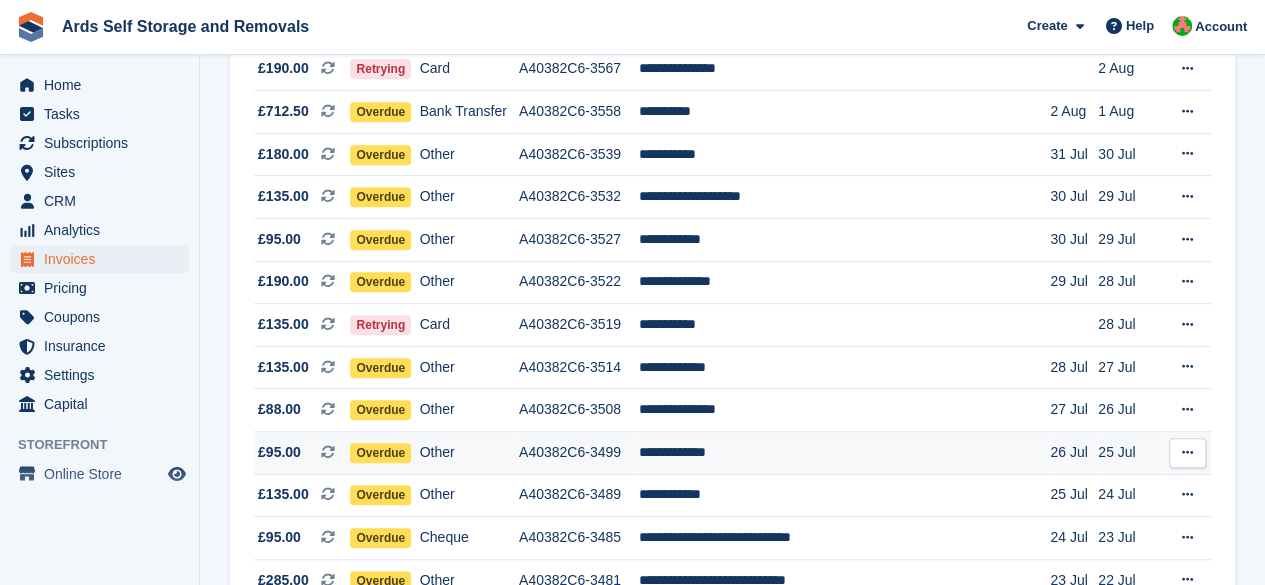 click on "A40382C6-3499" at bounding box center (579, 453) 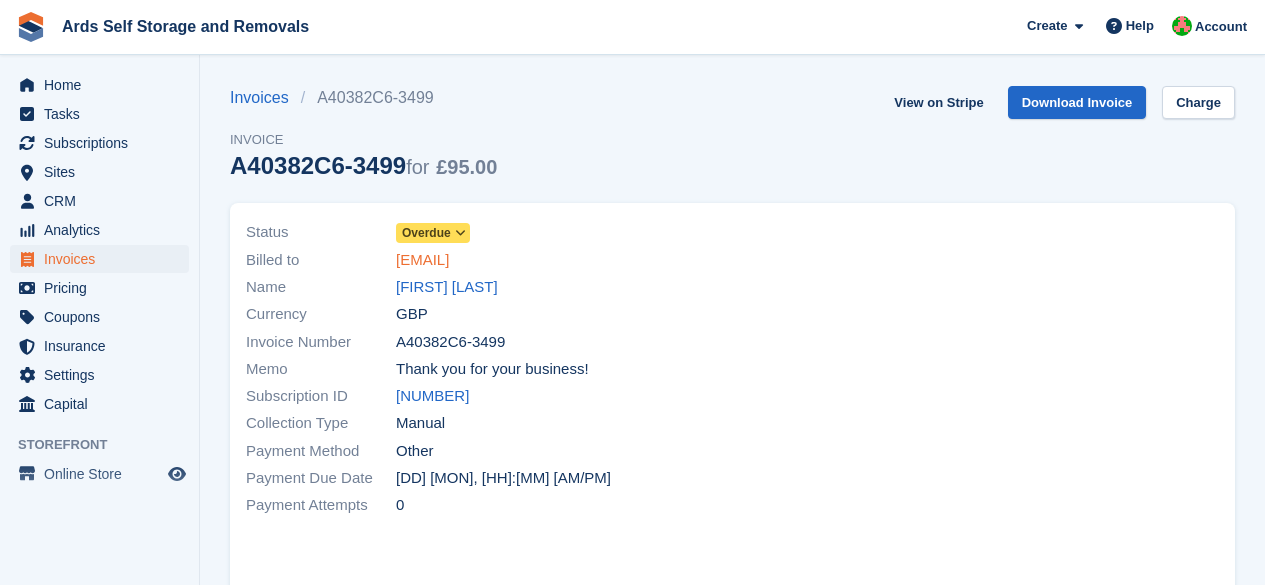 scroll, scrollTop: 0, scrollLeft: 0, axis: both 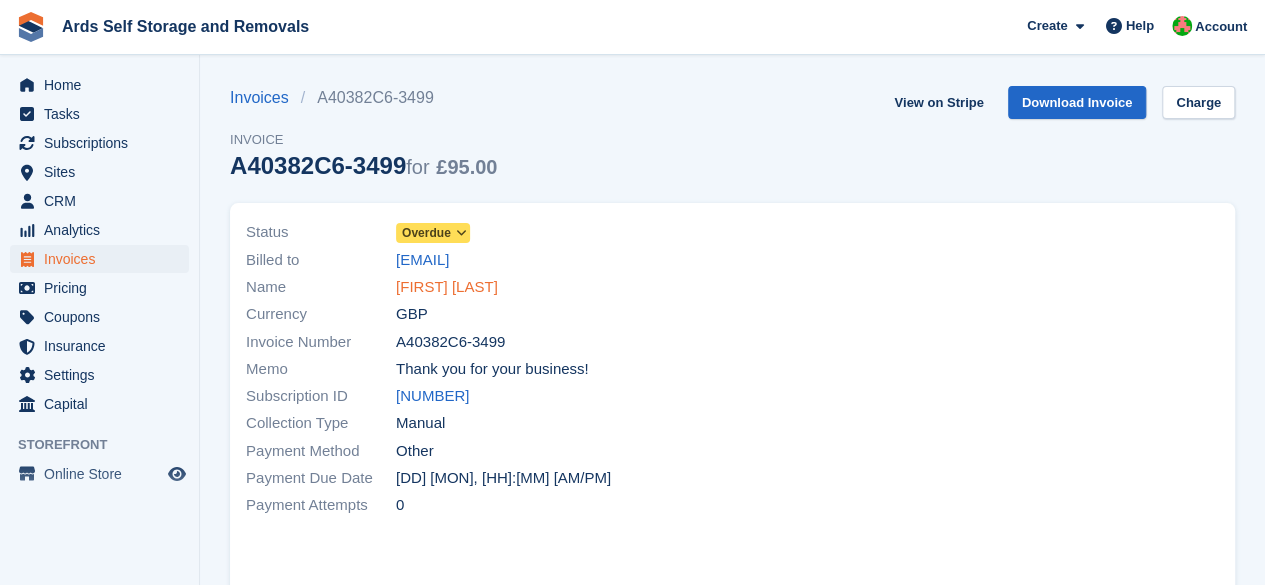 click on "Nigel England" at bounding box center (447, 287) 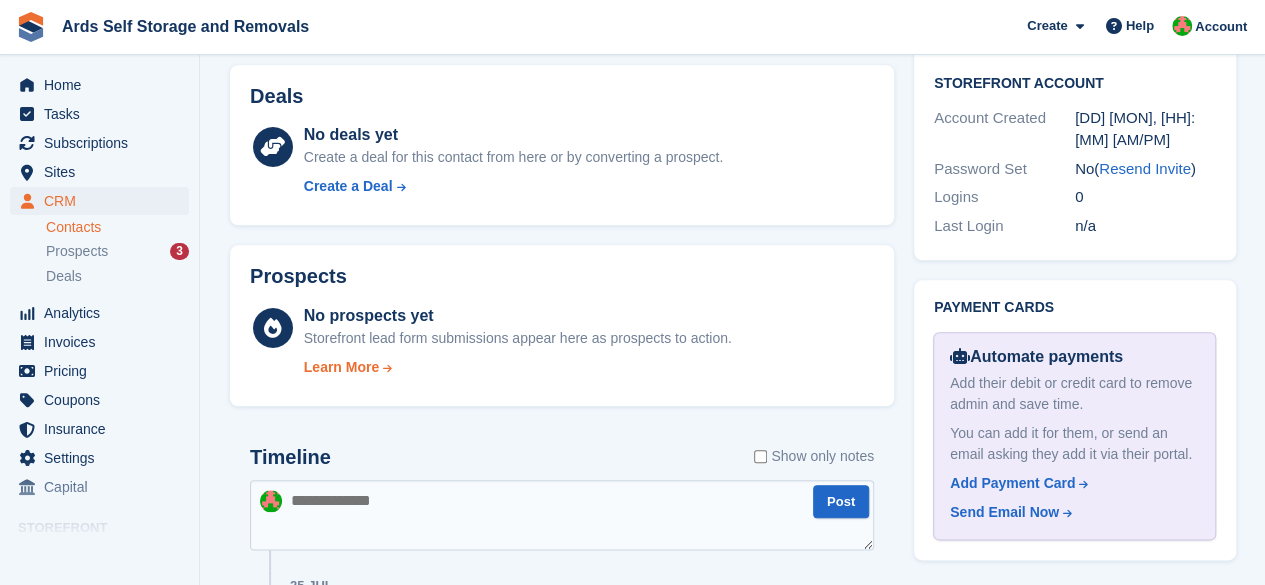 scroll, scrollTop: 1190, scrollLeft: 0, axis: vertical 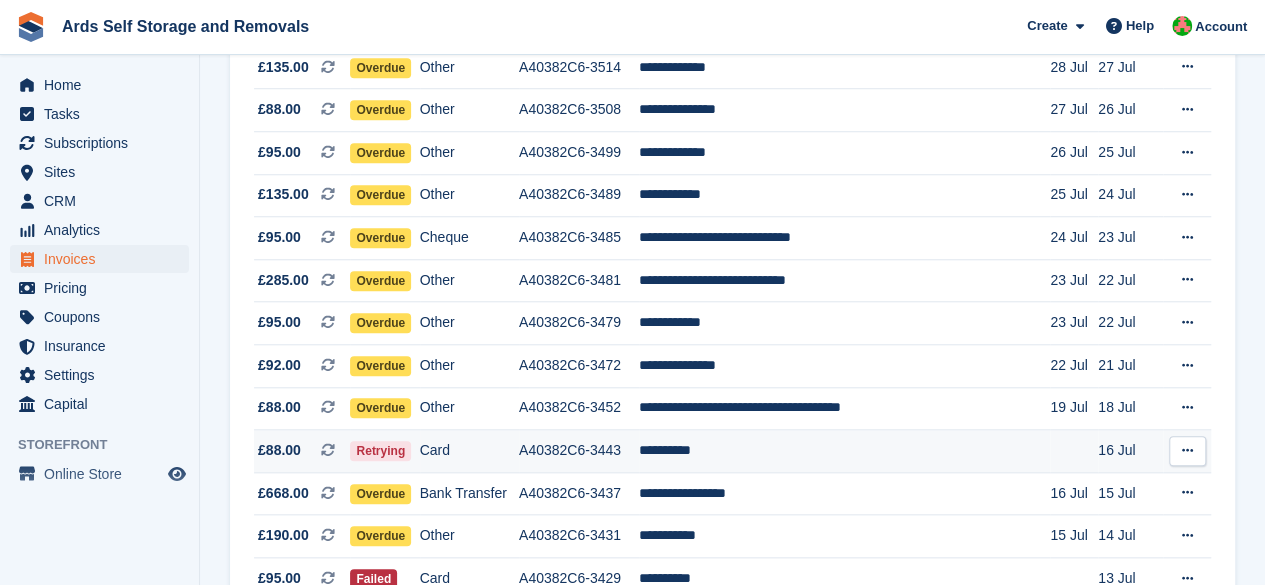 click on "**********" at bounding box center (844, 451) 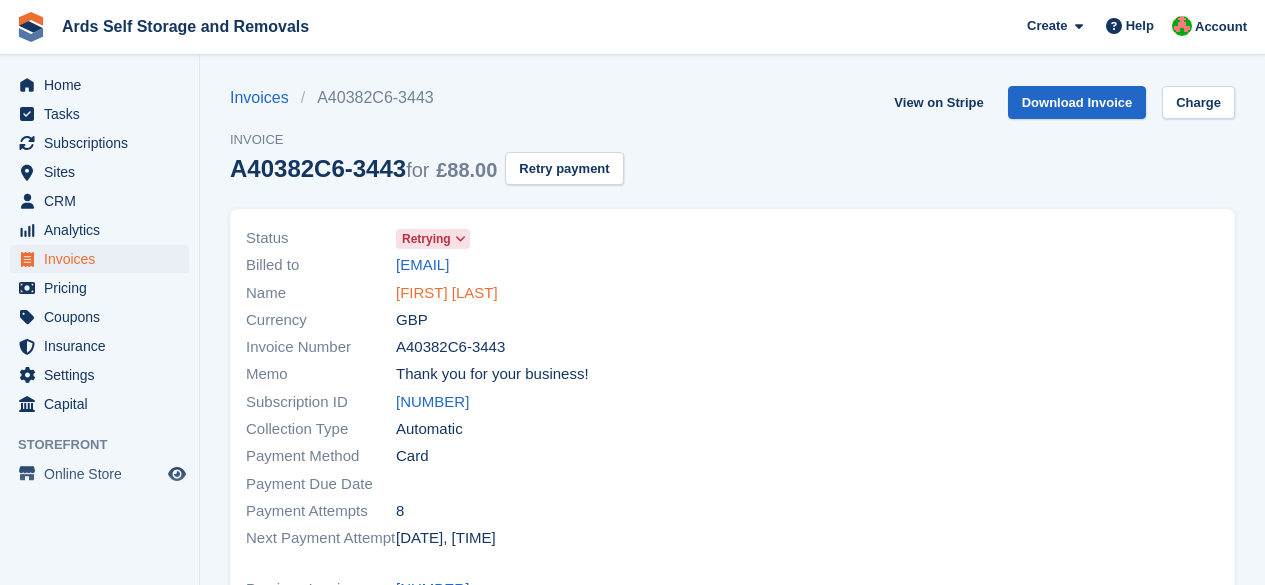 scroll, scrollTop: 0, scrollLeft: 0, axis: both 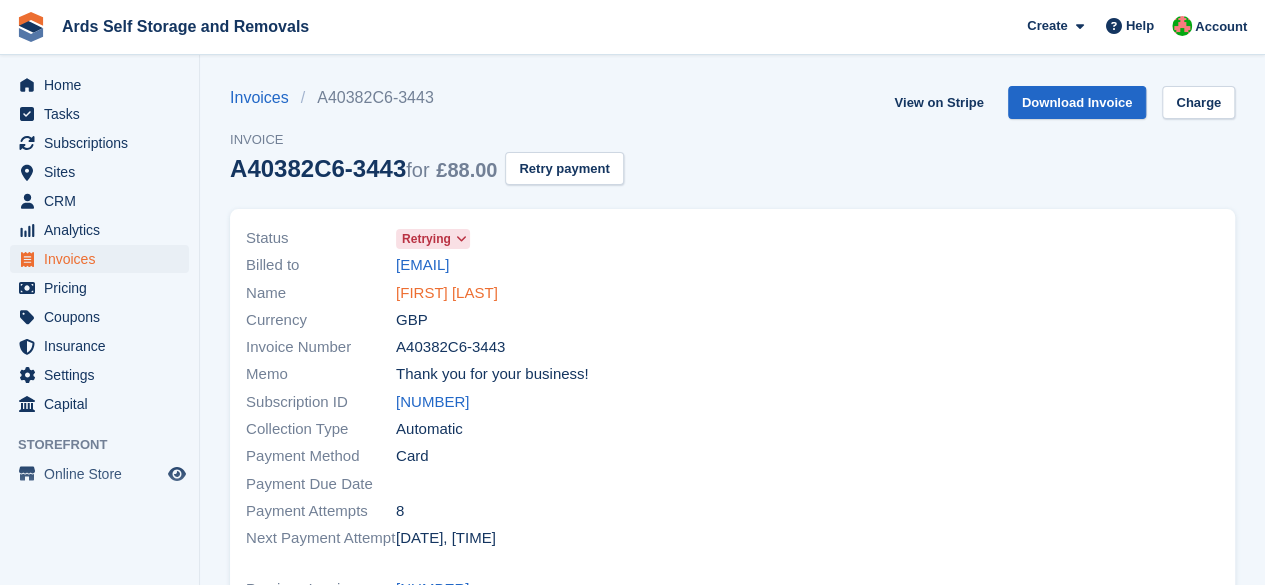 click on "[FIRST] [LAST]" at bounding box center (447, 293) 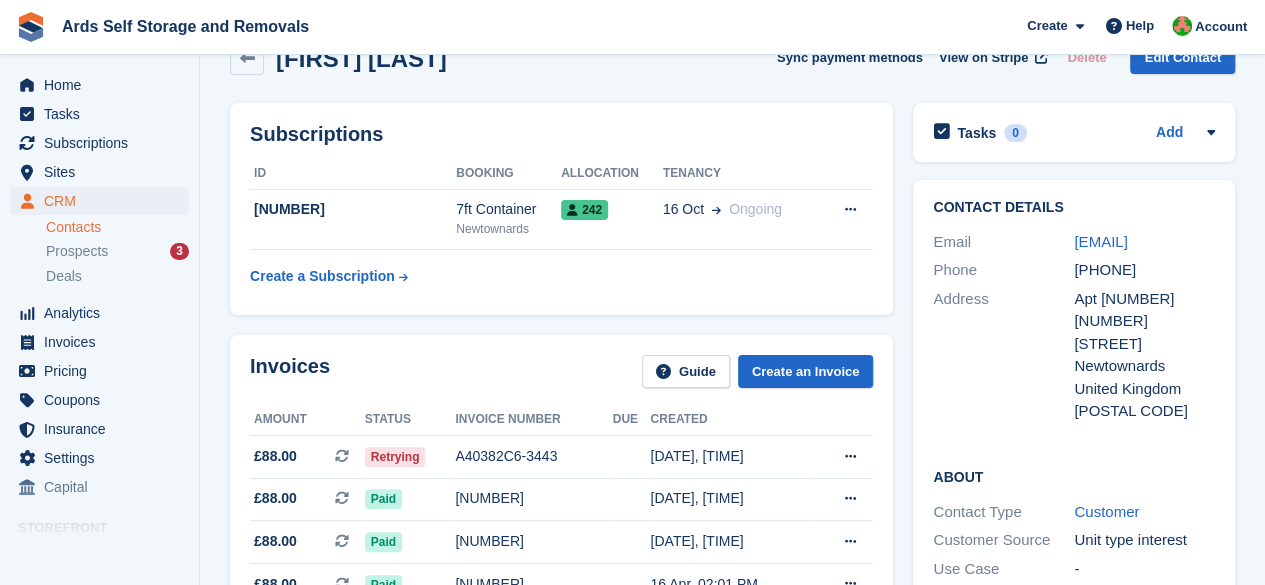 scroll, scrollTop: 0, scrollLeft: 0, axis: both 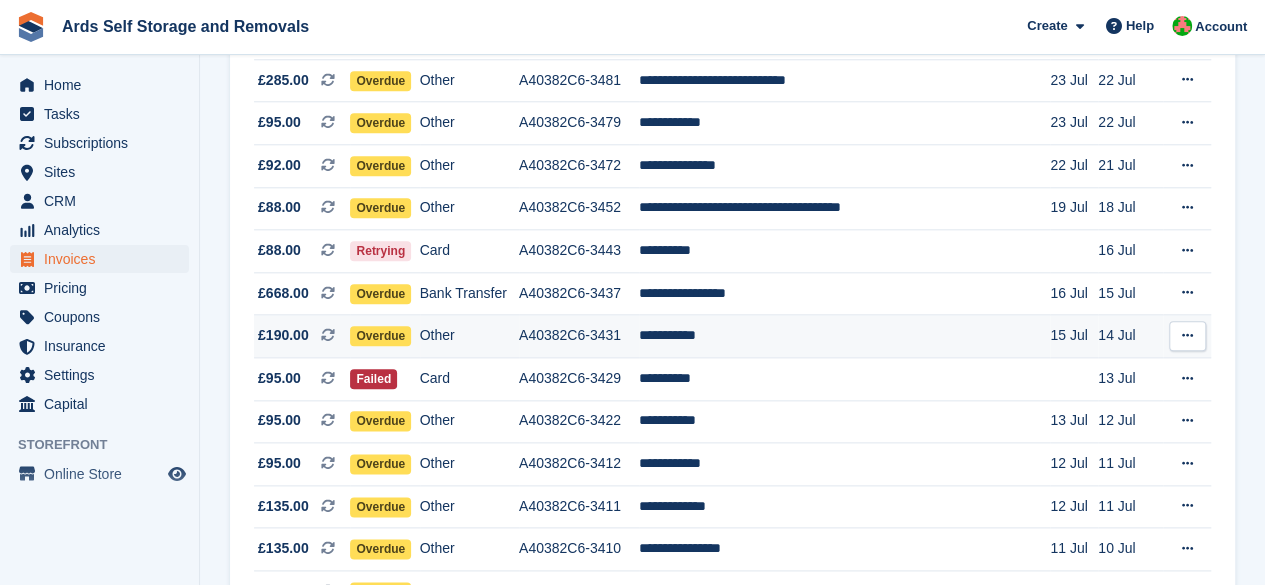 click on "**********" at bounding box center (844, 336) 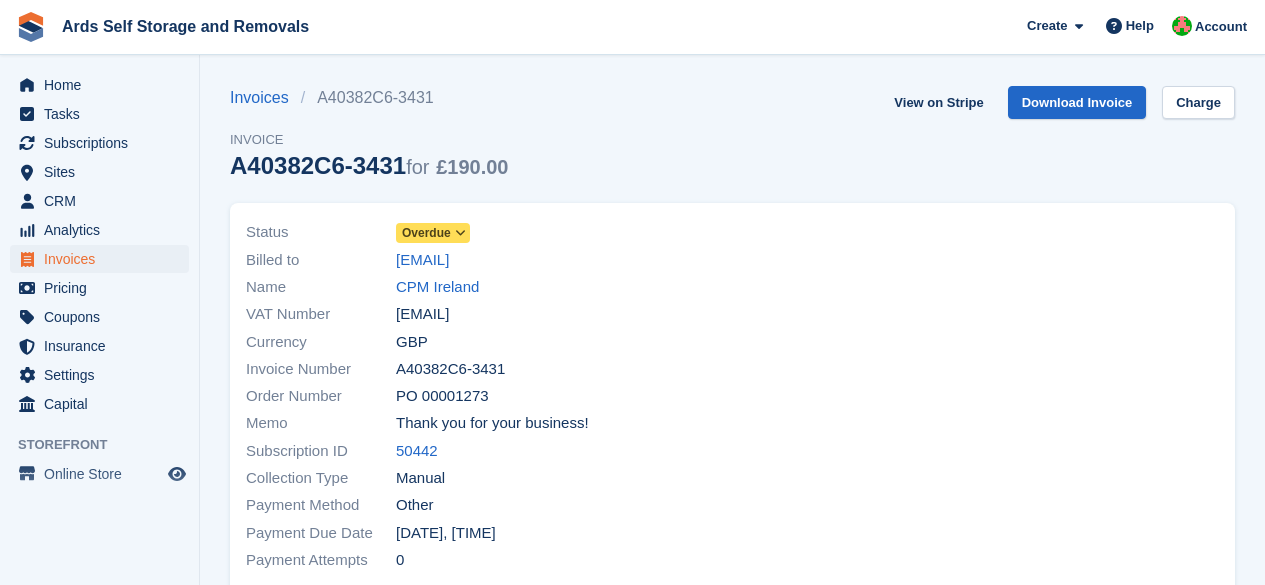 scroll, scrollTop: 0, scrollLeft: 0, axis: both 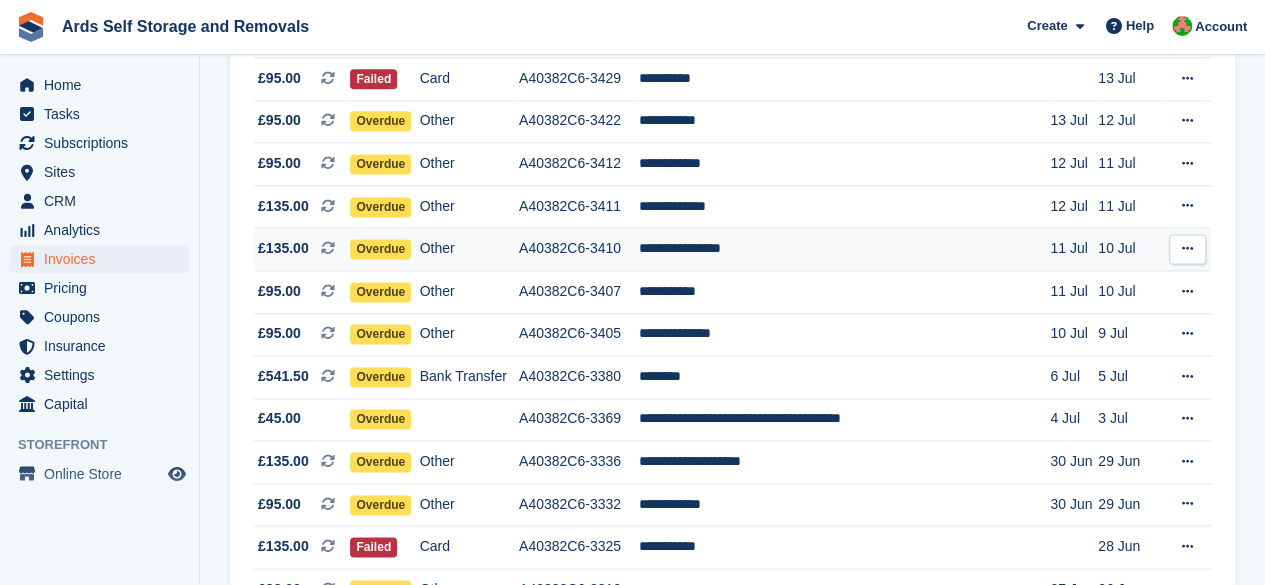 click on "**********" at bounding box center (844, 249) 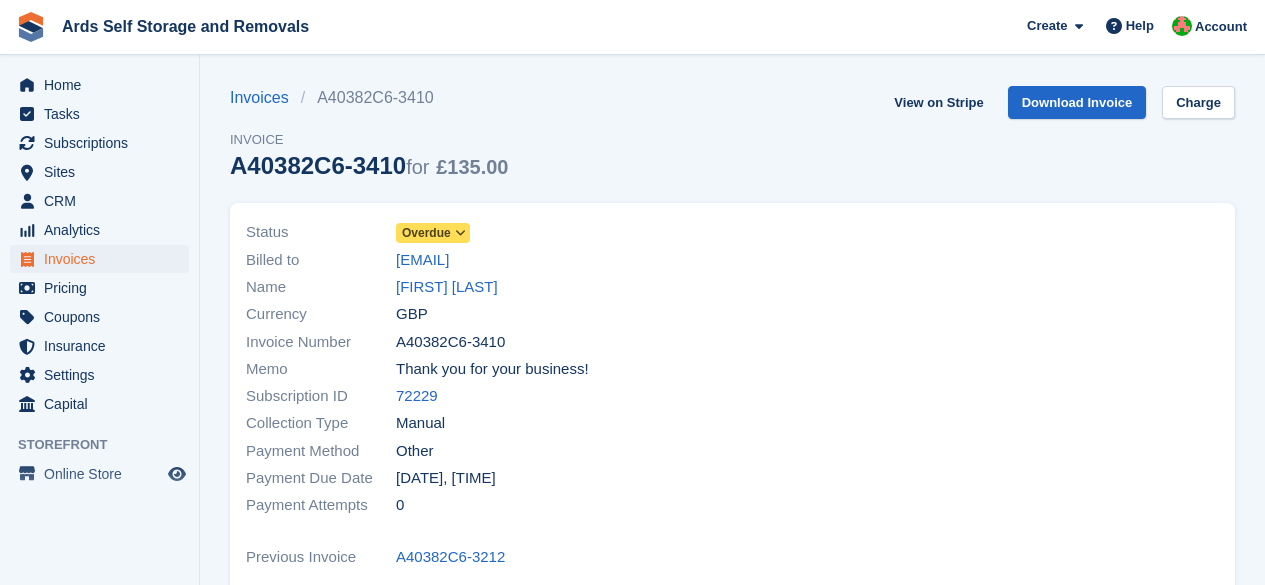 scroll, scrollTop: 0, scrollLeft: 0, axis: both 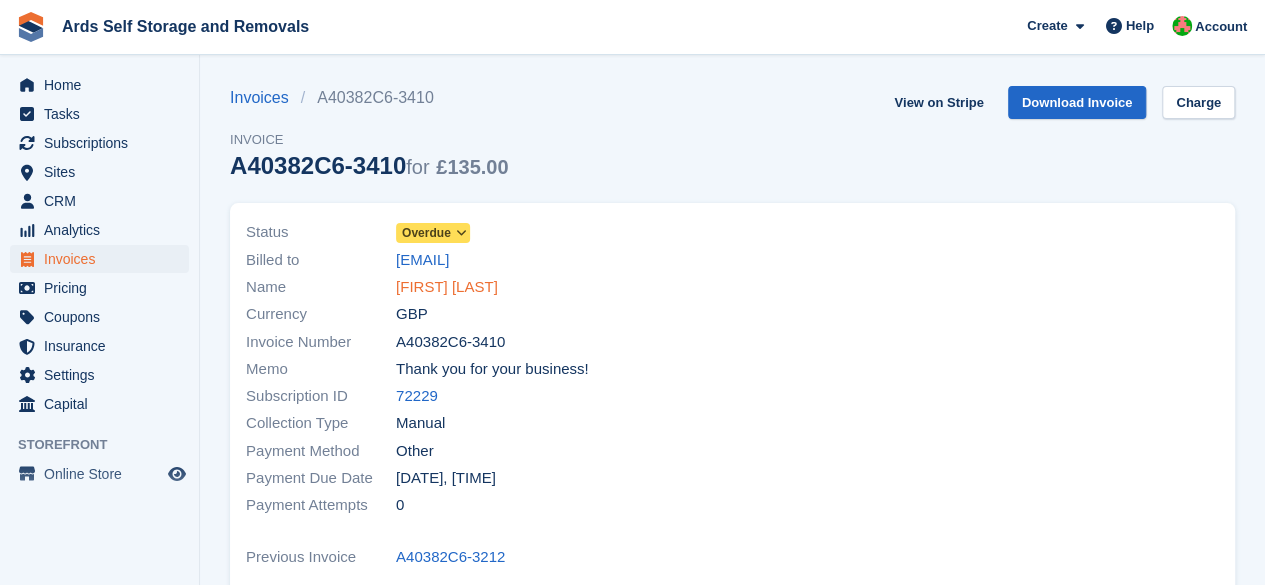 click on "Fraser Greenhill" at bounding box center [447, 287] 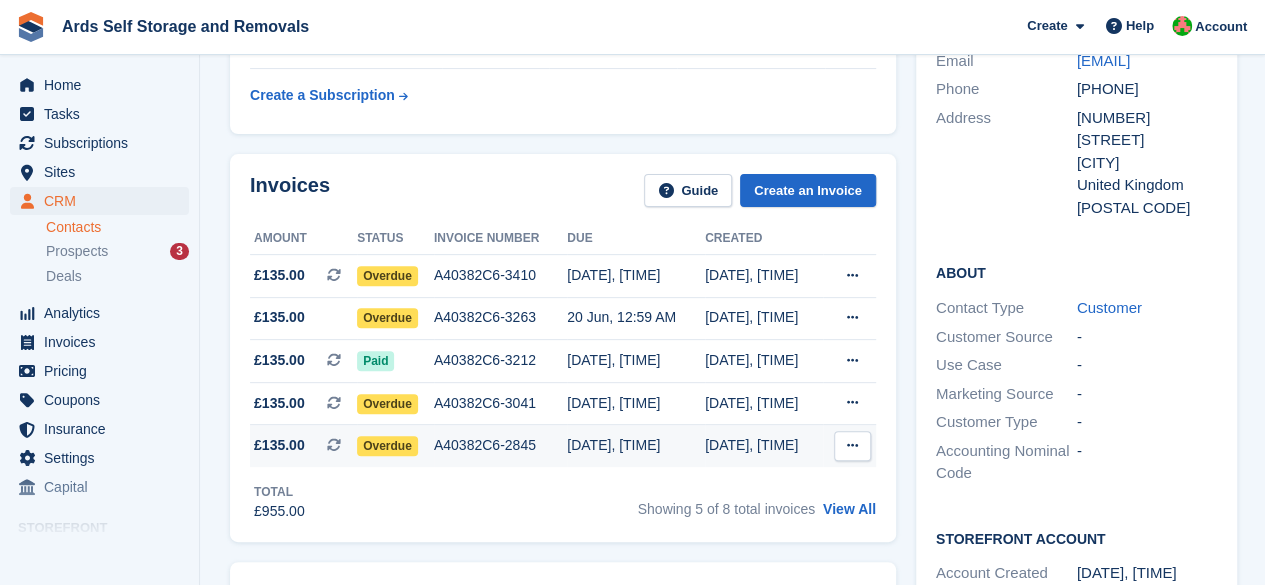 scroll, scrollTop: 300, scrollLeft: 0, axis: vertical 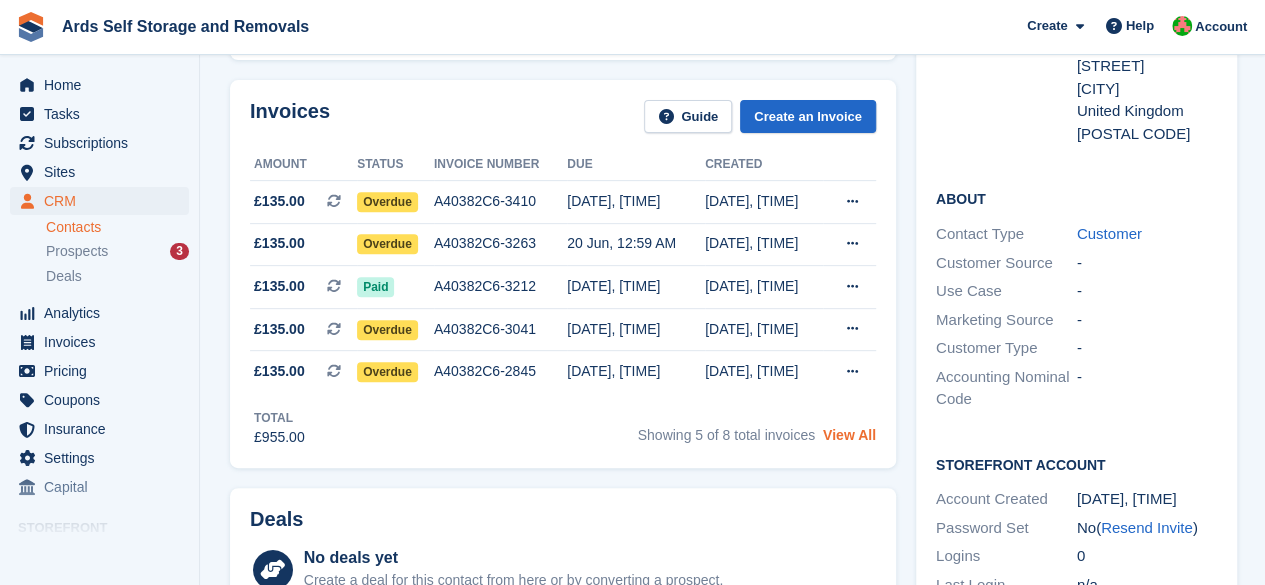 click on "View All" at bounding box center (849, 435) 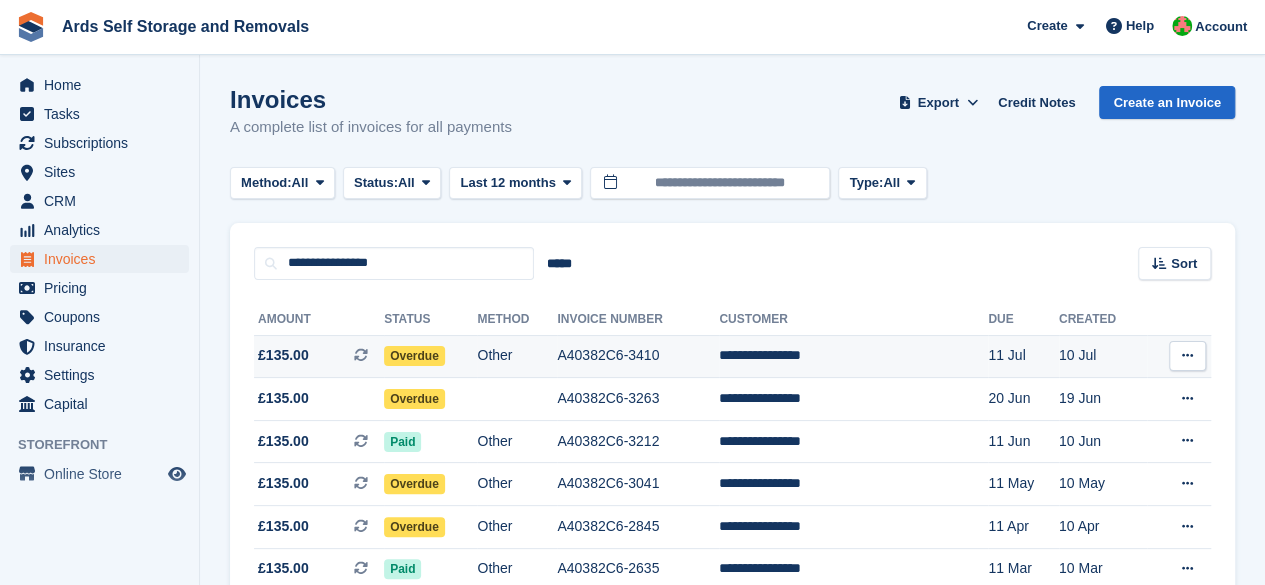 scroll, scrollTop: 192, scrollLeft: 0, axis: vertical 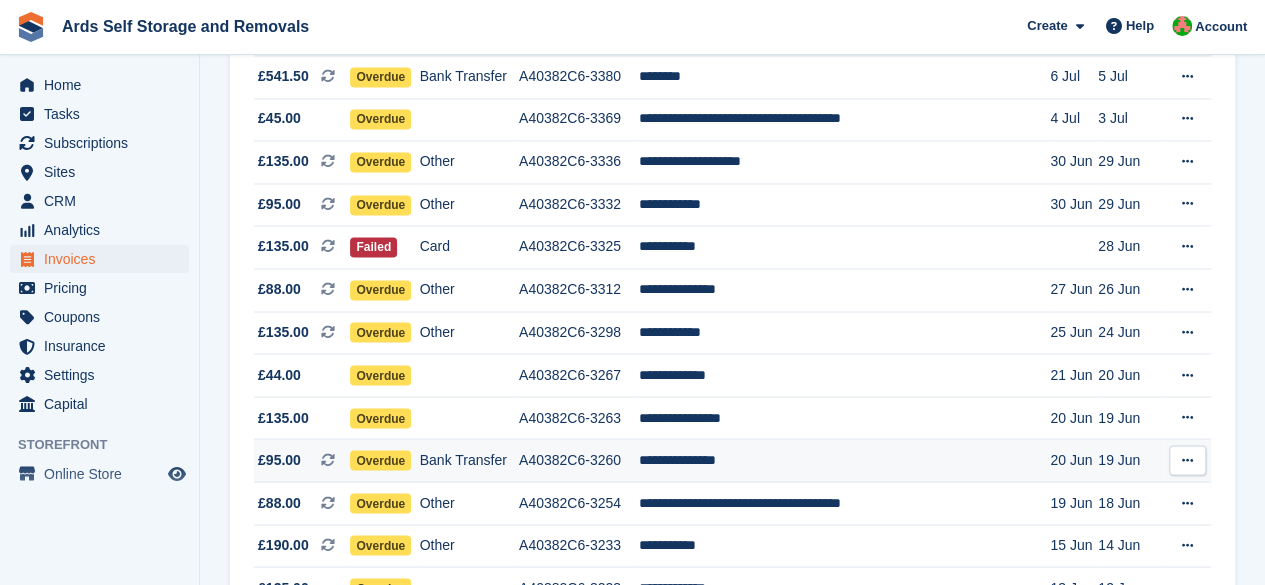 click on "**********" at bounding box center (844, 460) 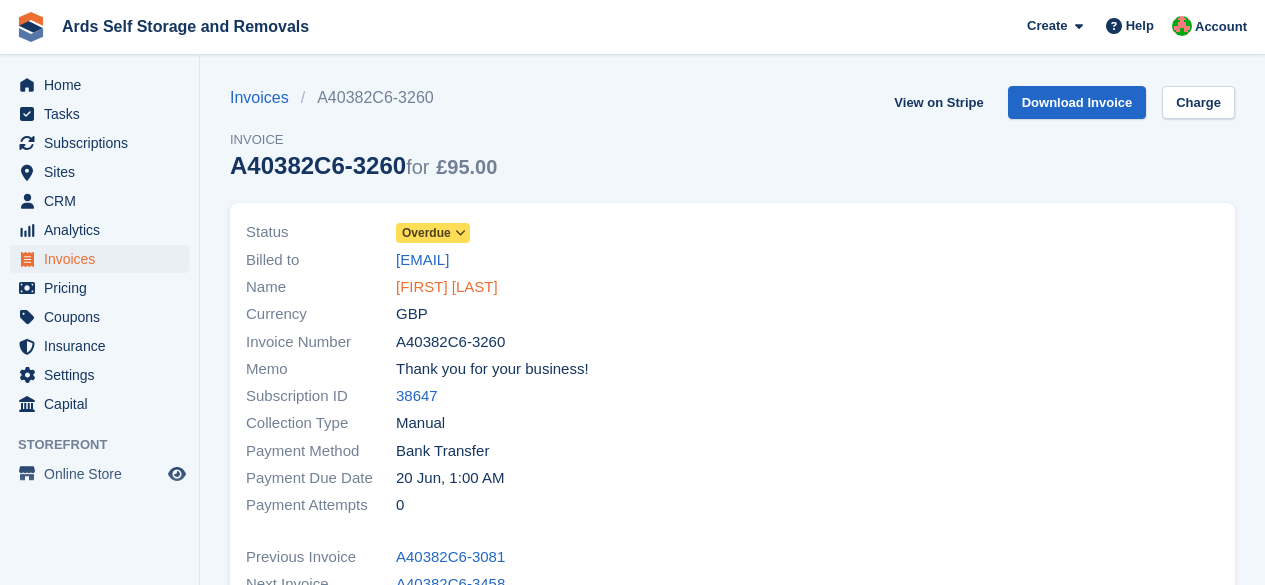 scroll, scrollTop: 0, scrollLeft: 0, axis: both 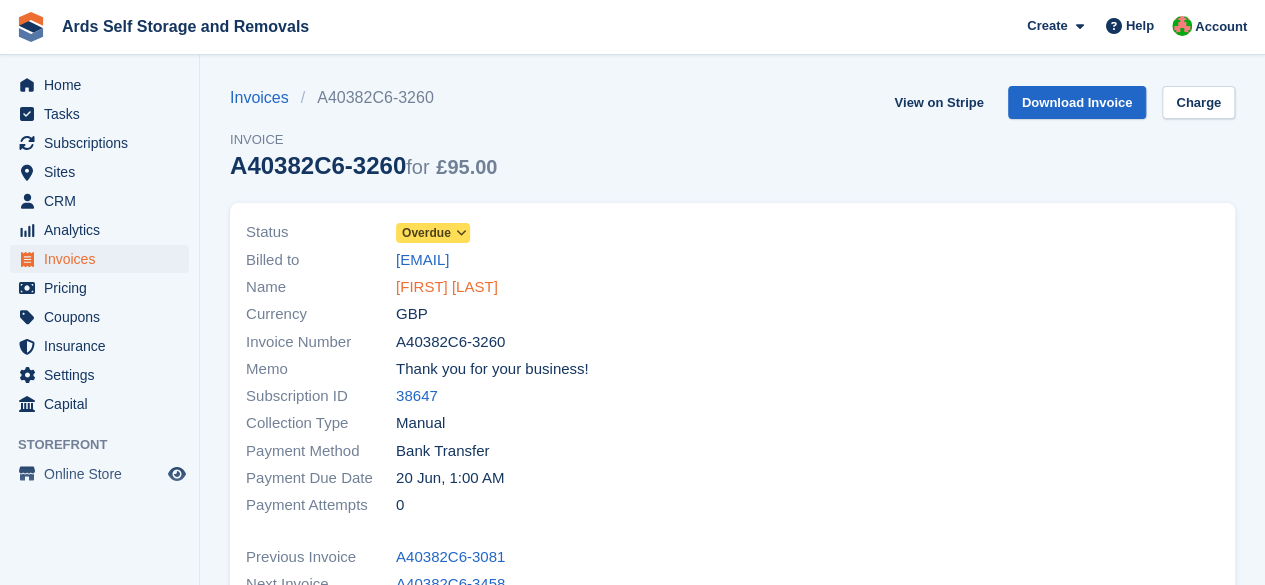click on "[FIRST] [LAST]" at bounding box center [447, 287] 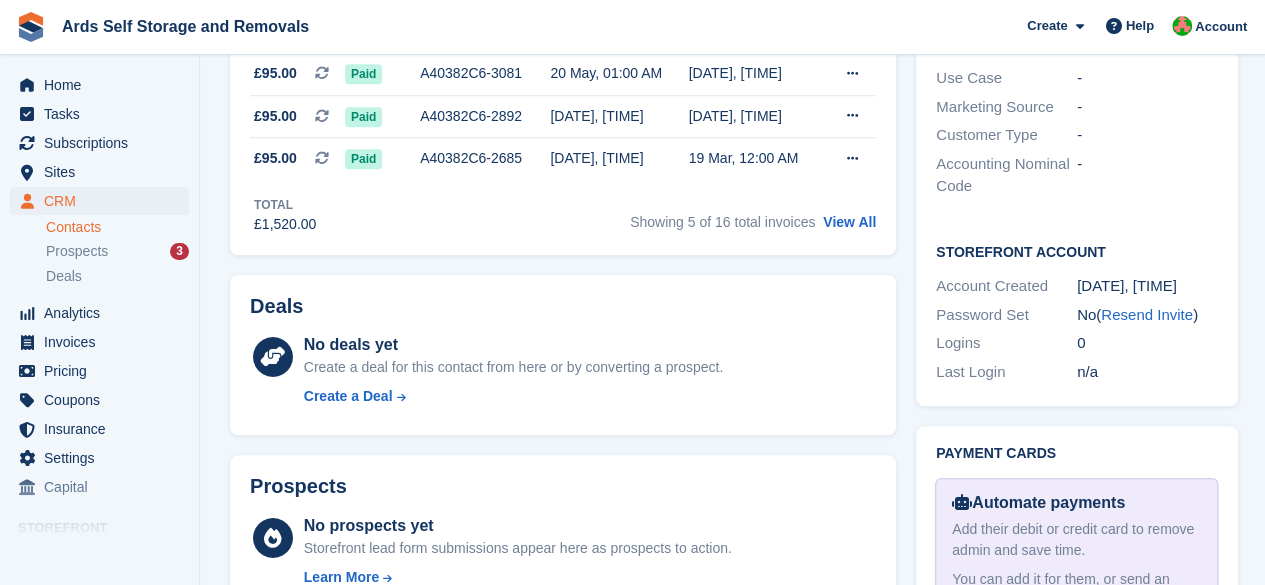 scroll, scrollTop: 244, scrollLeft: 0, axis: vertical 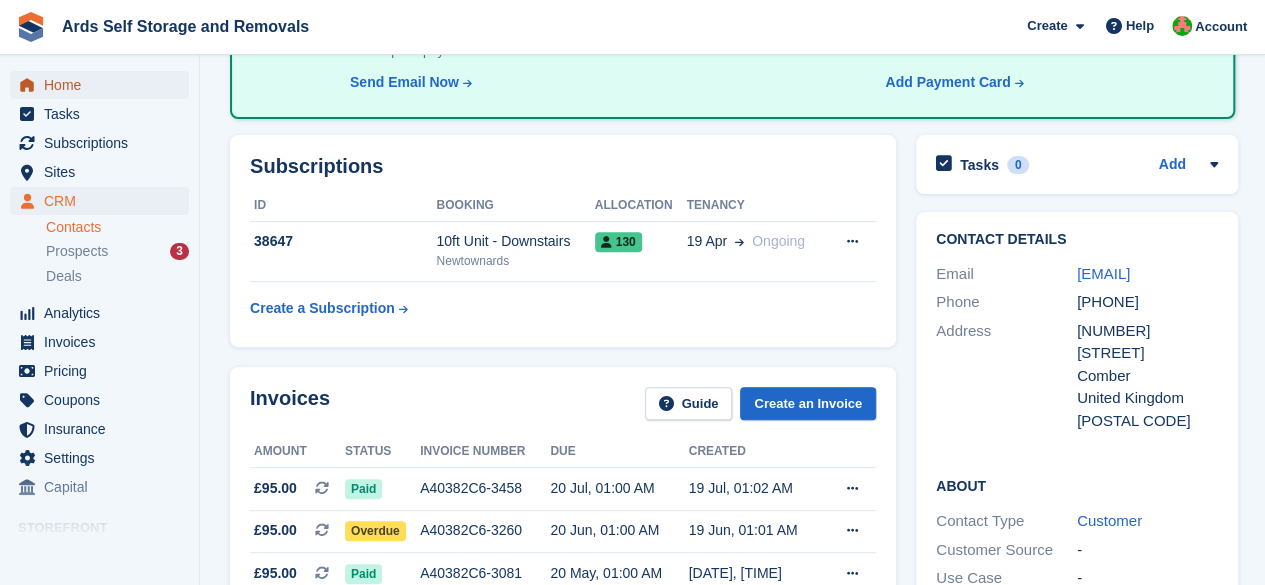 click on "Home" at bounding box center [104, 85] 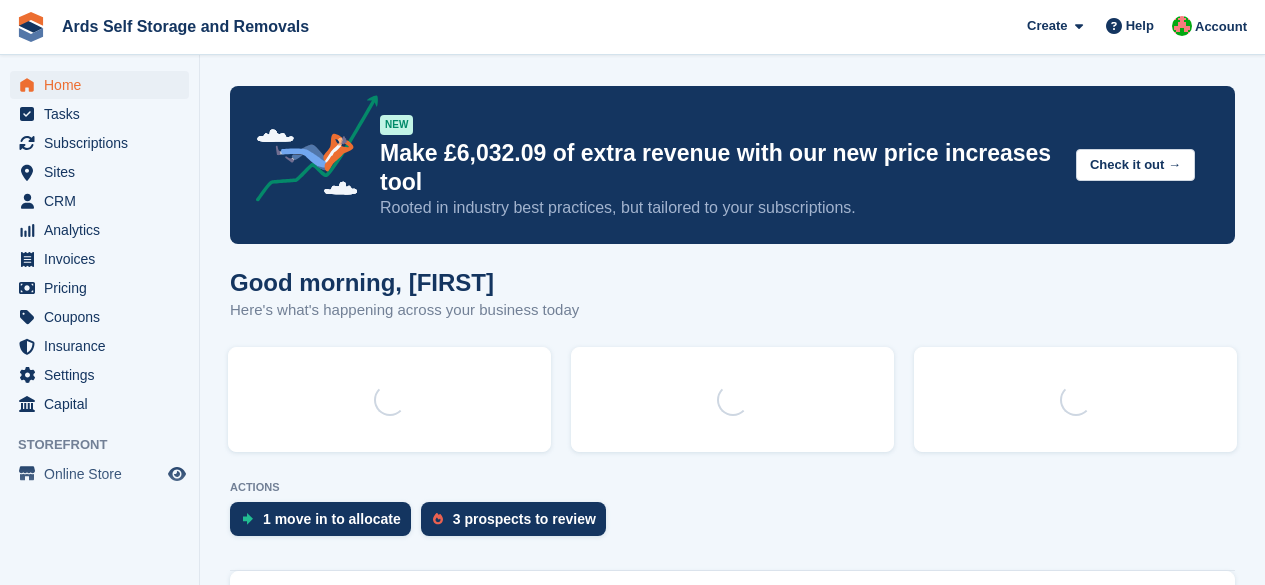 scroll, scrollTop: 0, scrollLeft: 0, axis: both 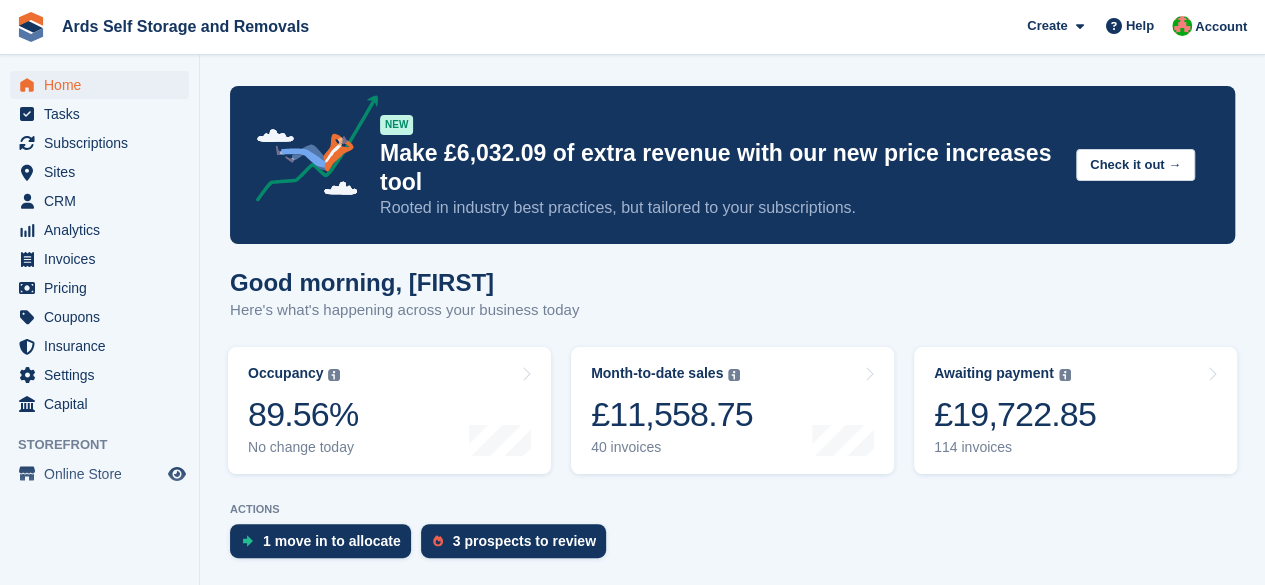 click on "£19,722.85" at bounding box center (1015, 414) 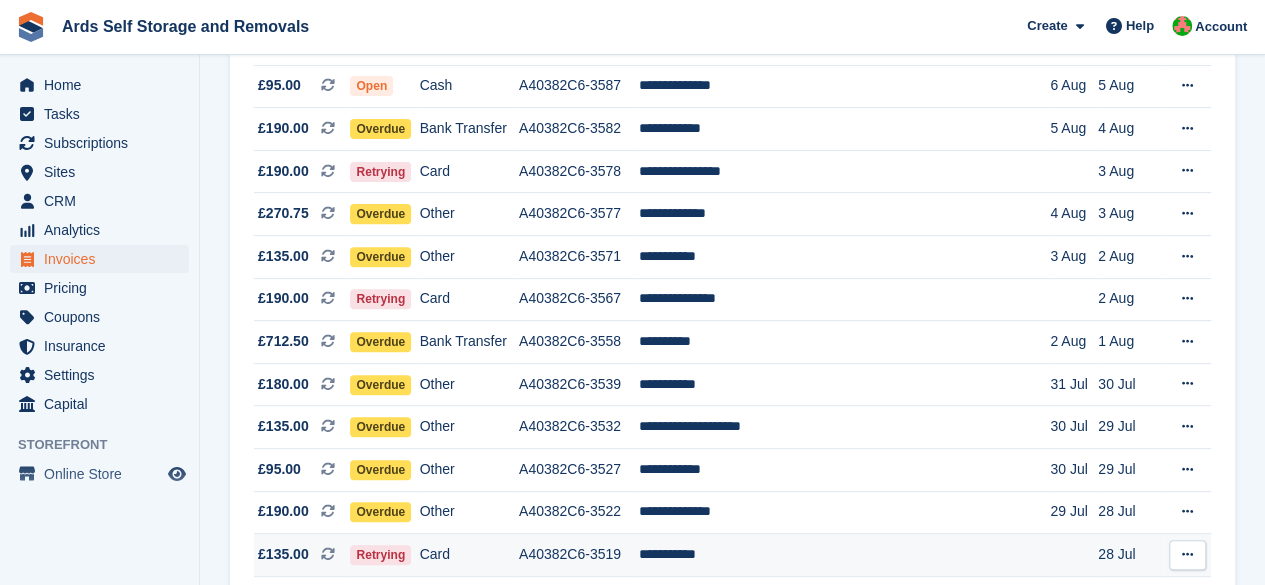 scroll, scrollTop: 300, scrollLeft: 0, axis: vertical 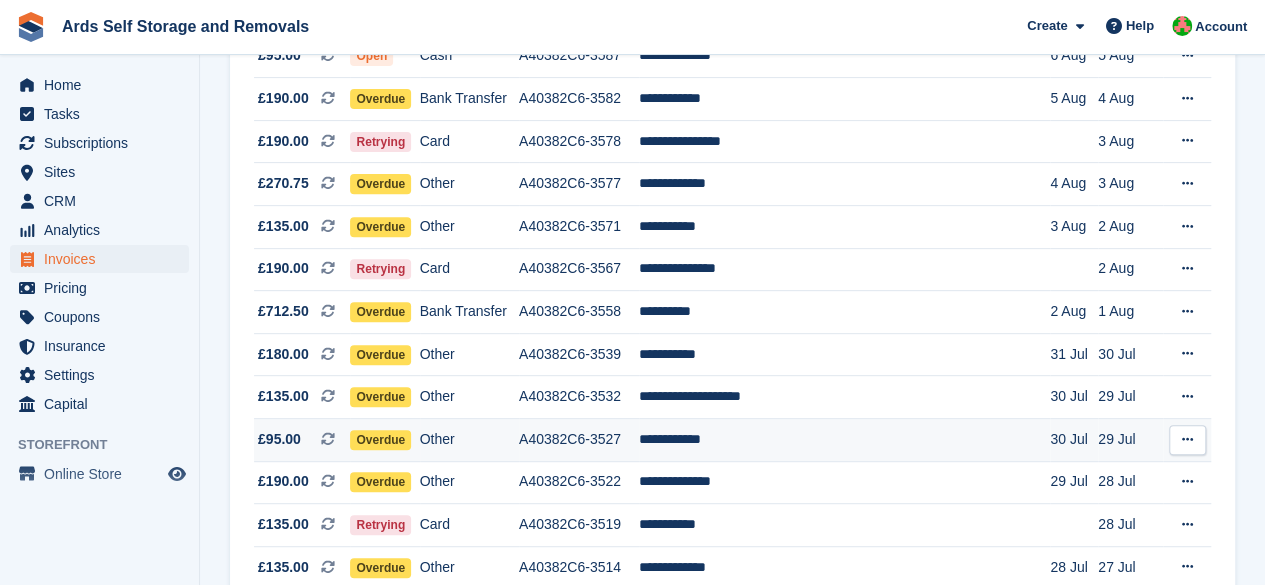 click on "**********" at bounding box center [844, 440] 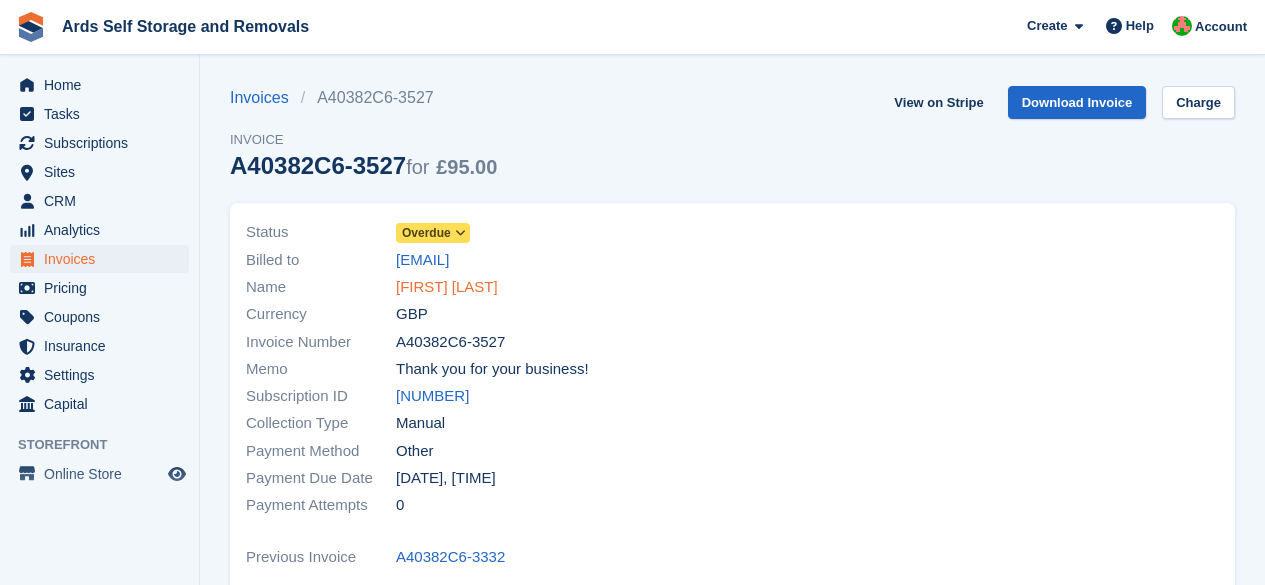 scroll, scrollTop: 0, scrollLeft: 0, axis: both 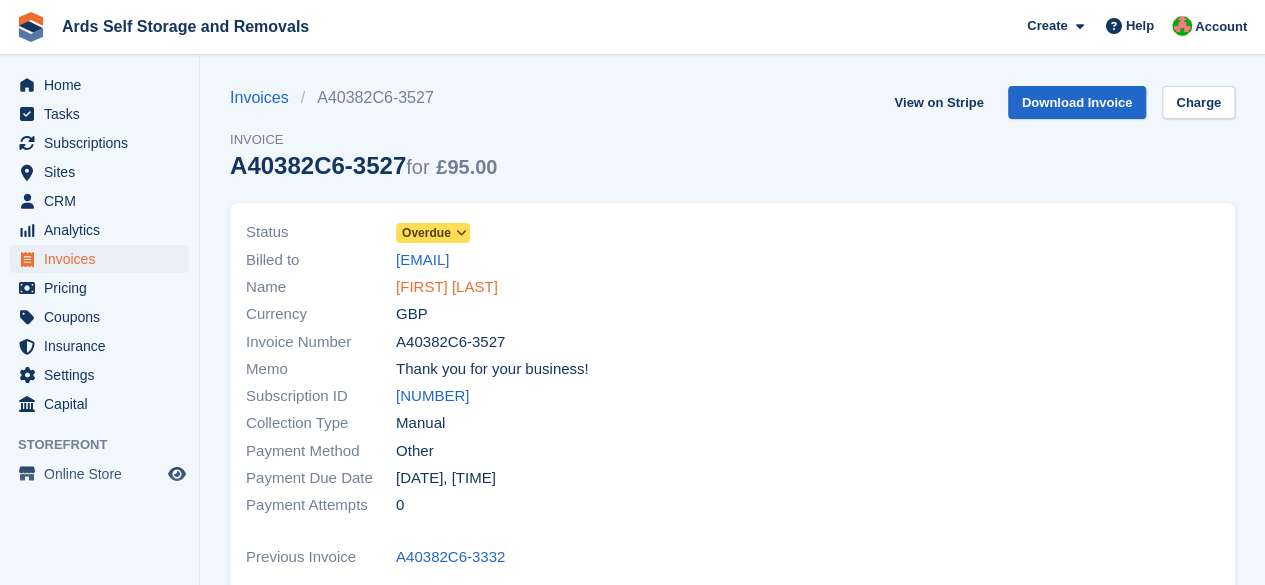 click on "[FIRST] [LAST]" at bounding box center (447, 287) 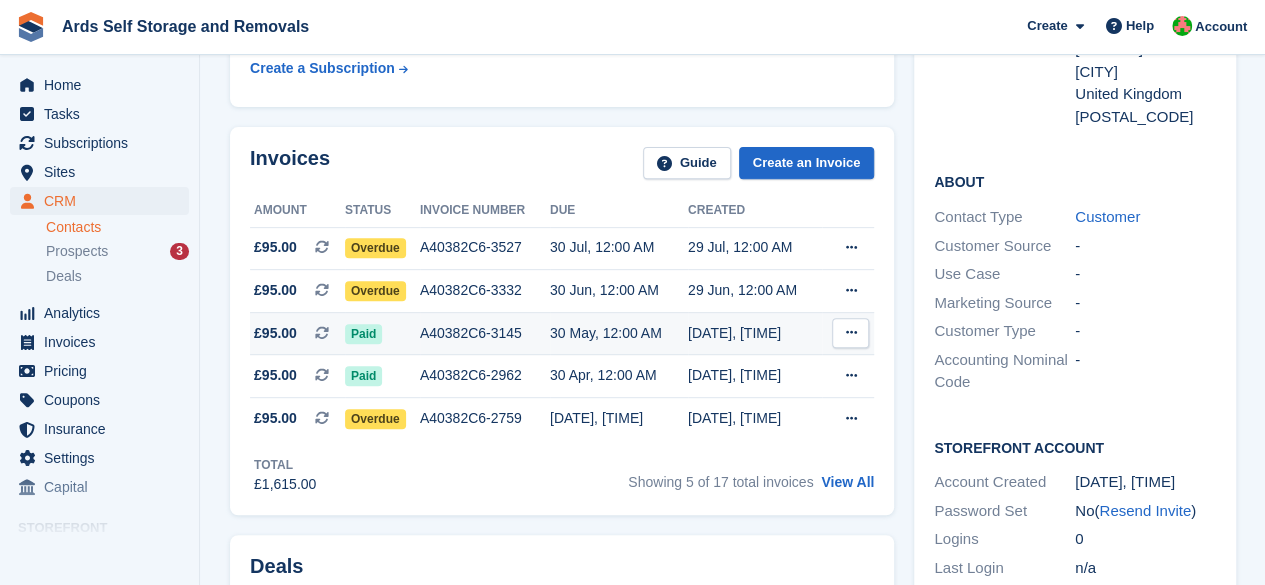scroll, scrollTop: 400, scrollLeft: 0, axis: vertical 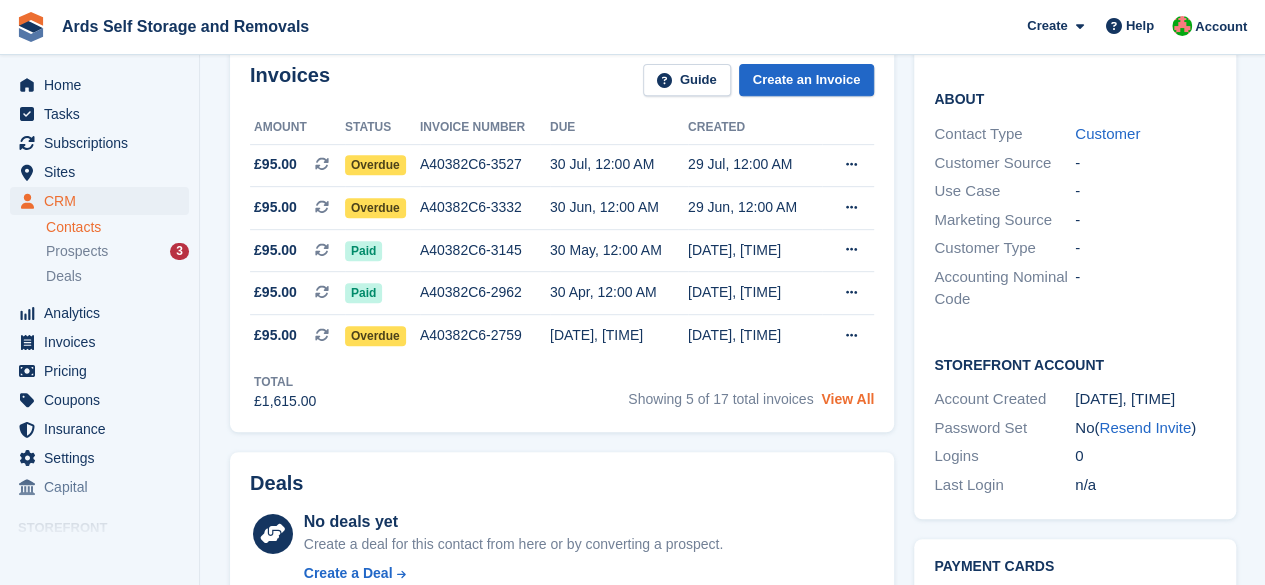 click on "View All" at bounding box center (847, 399) 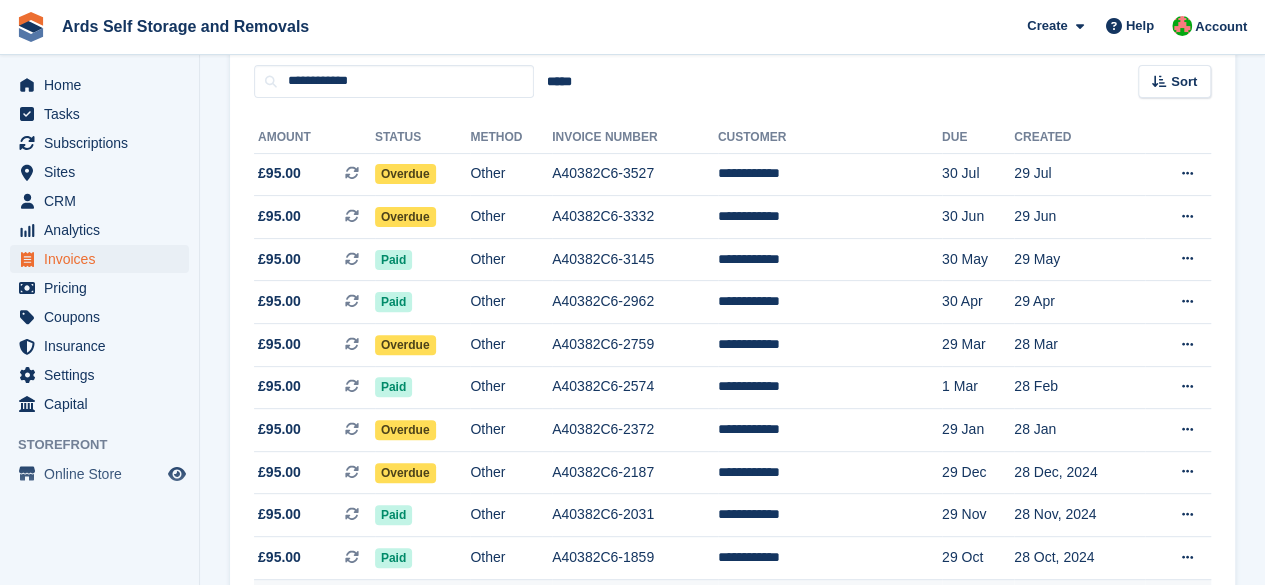 scroll, scrollTop: 164, scrollLeft: 0, axis: vertical 